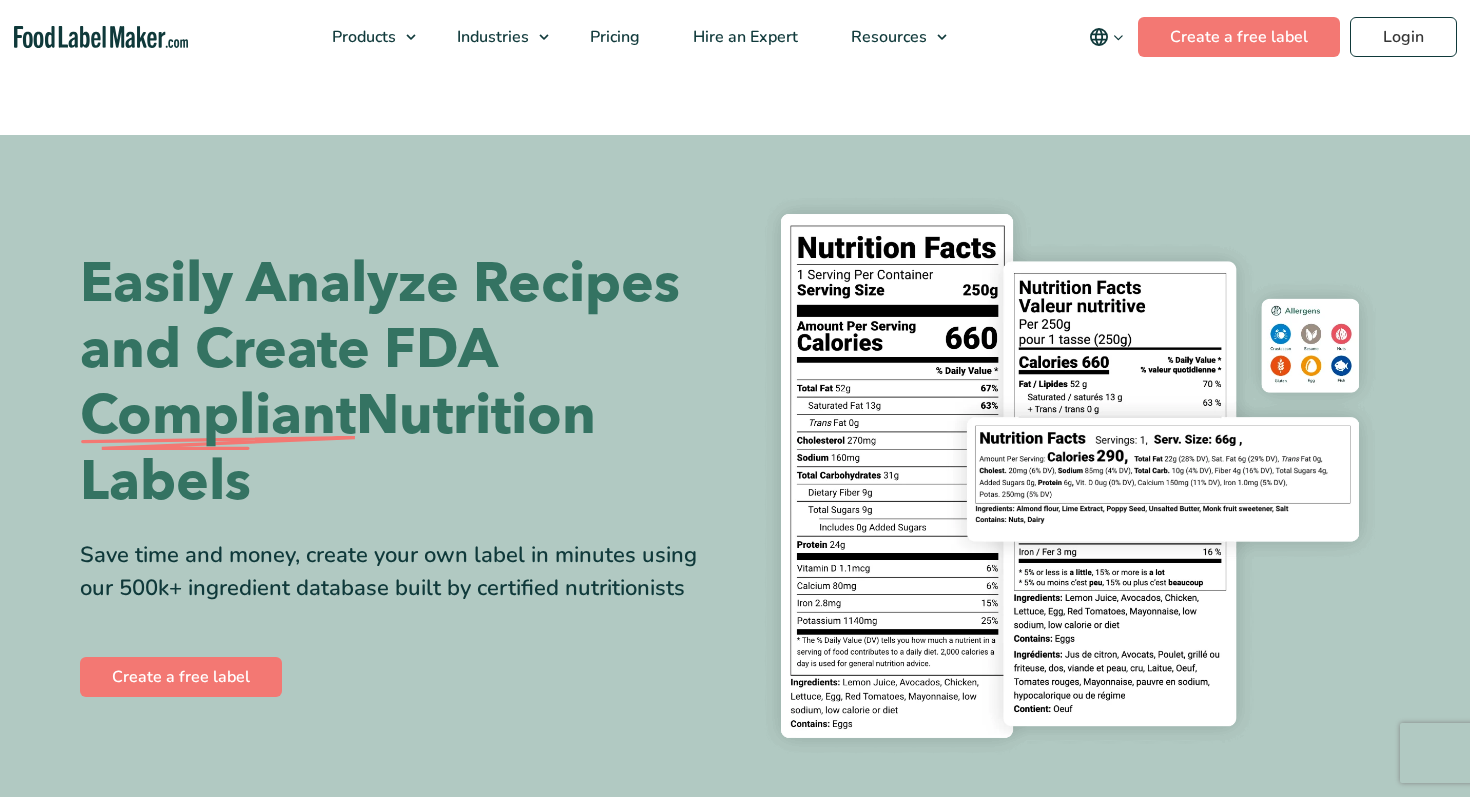 scroll, scrollTop: 0, scrollLeft: 0, axis: both 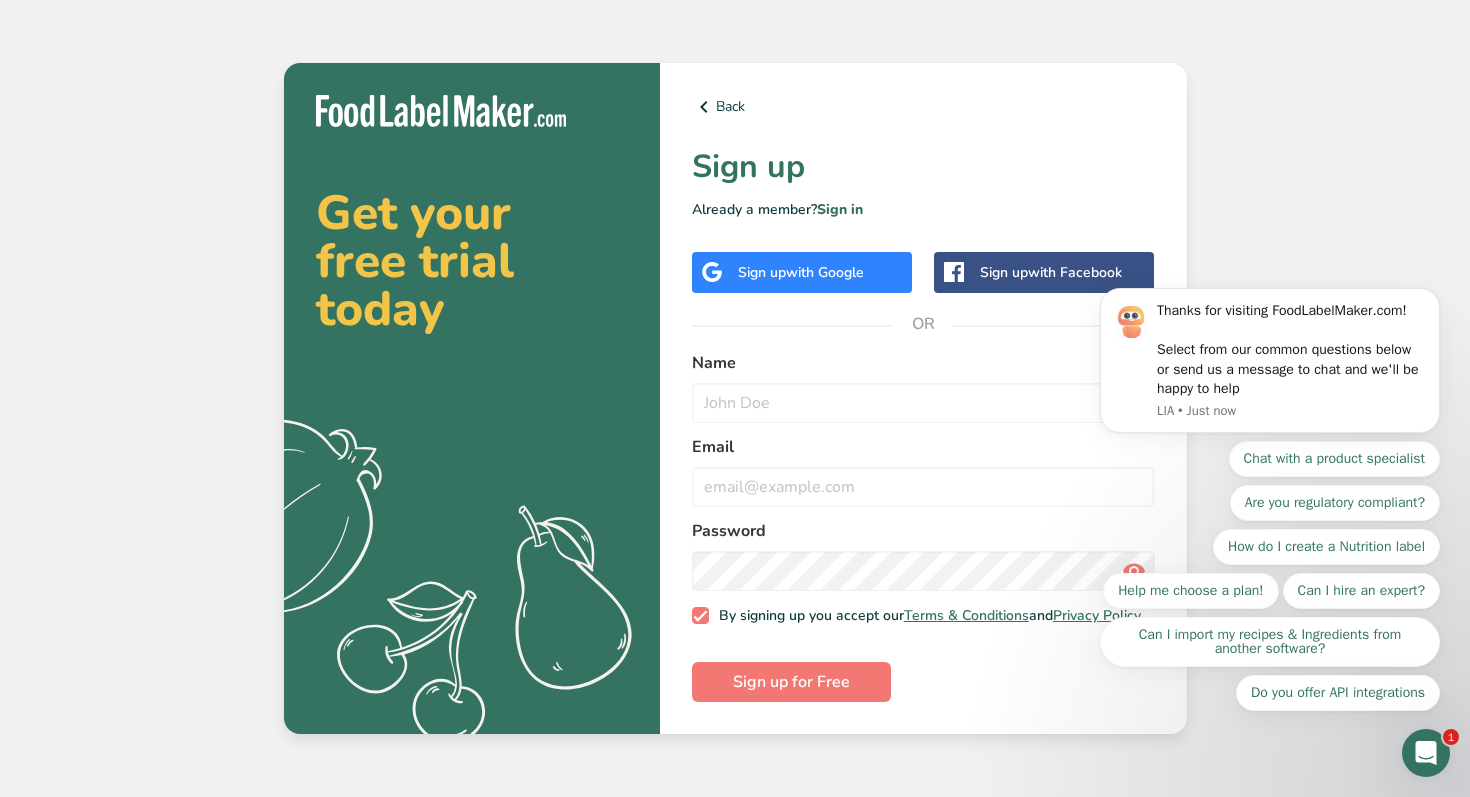 click on "with Google" at bounding box center (825, 272) 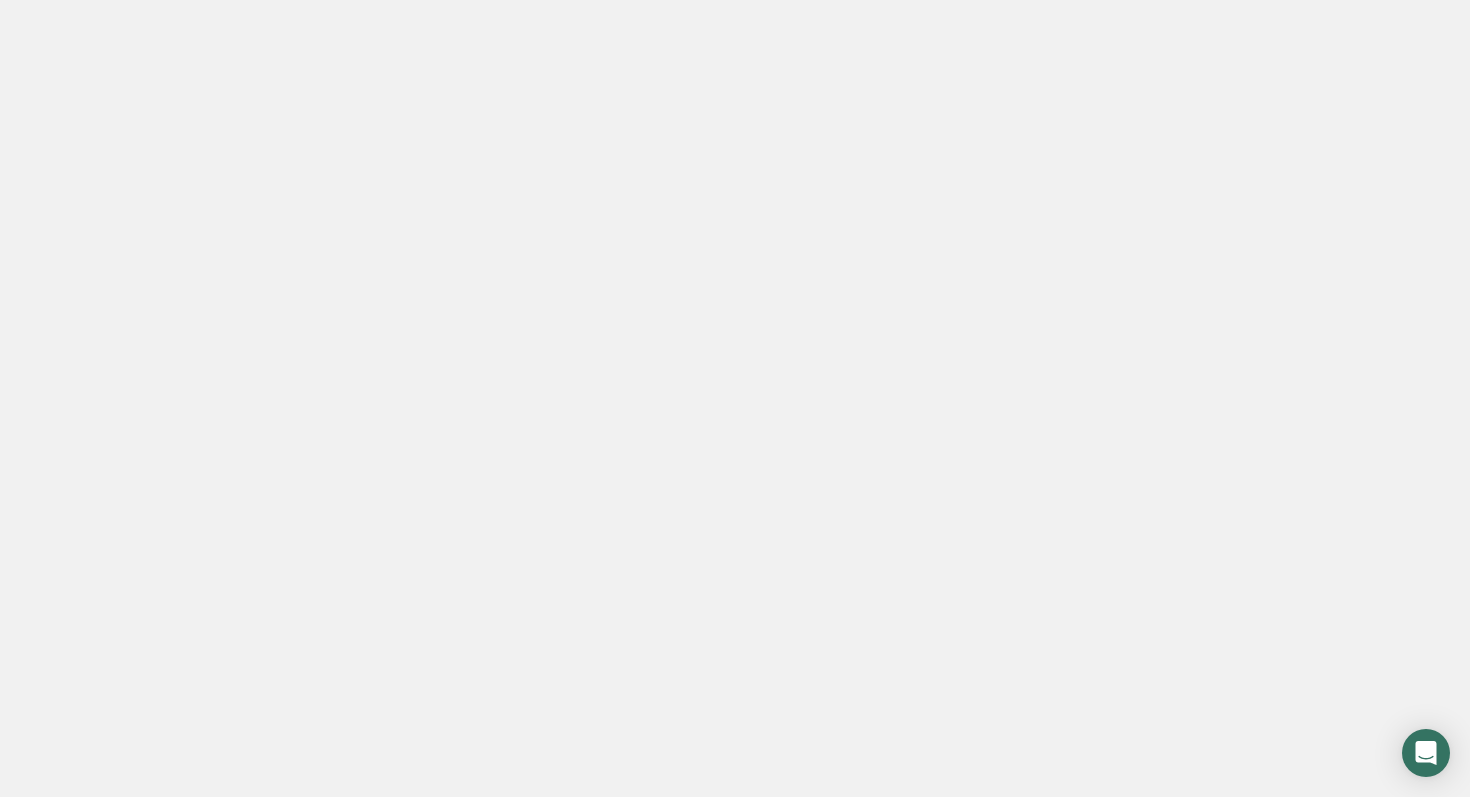 scroll, scrollTop: 0, scrollLeft: 0, axis: both 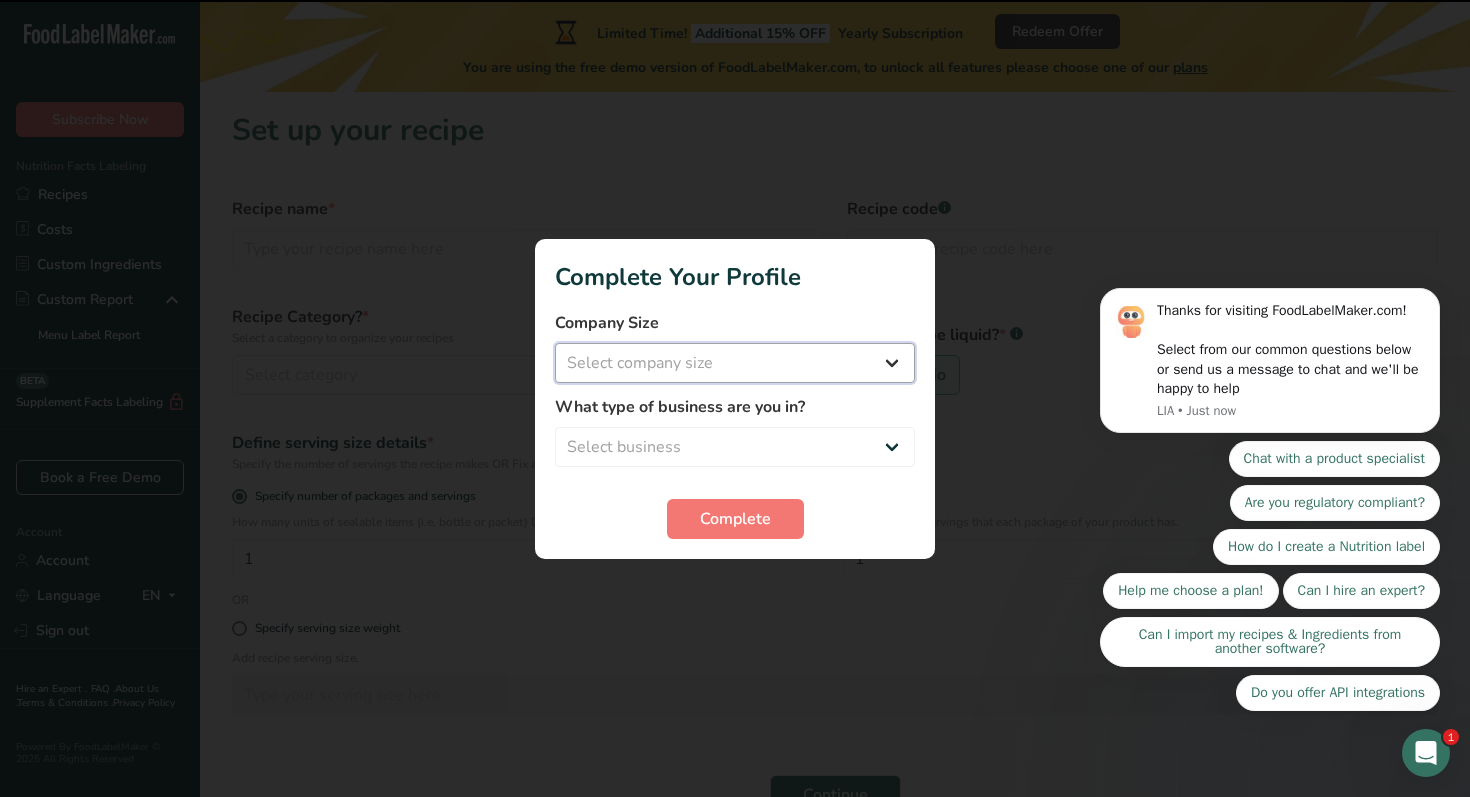 click on "Select company size
Fewer than 10 Employees
10 to 50 Employees
51 to 500 Employees
Over 500 Employees" at bounding box center (735, 363) 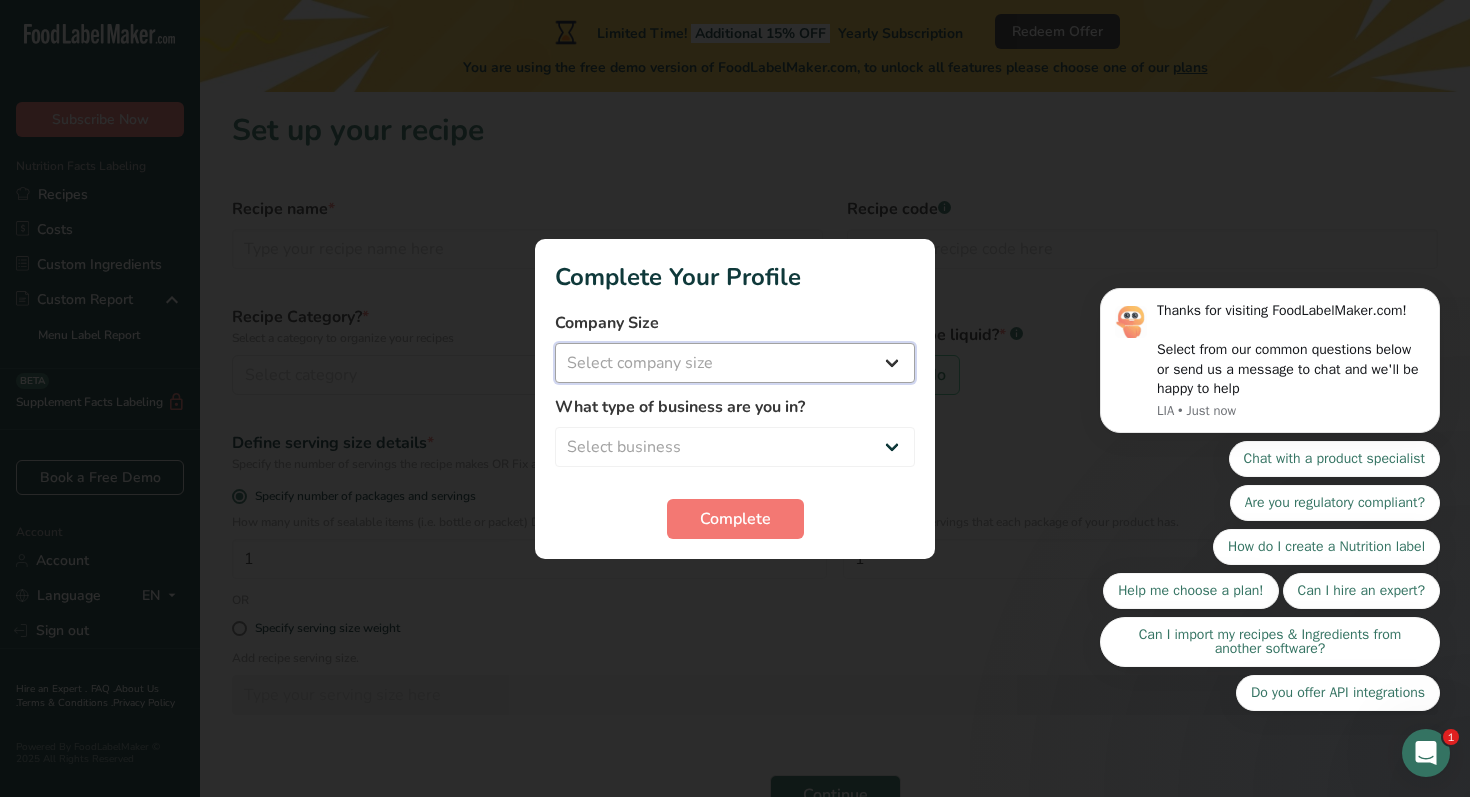 select on "1" 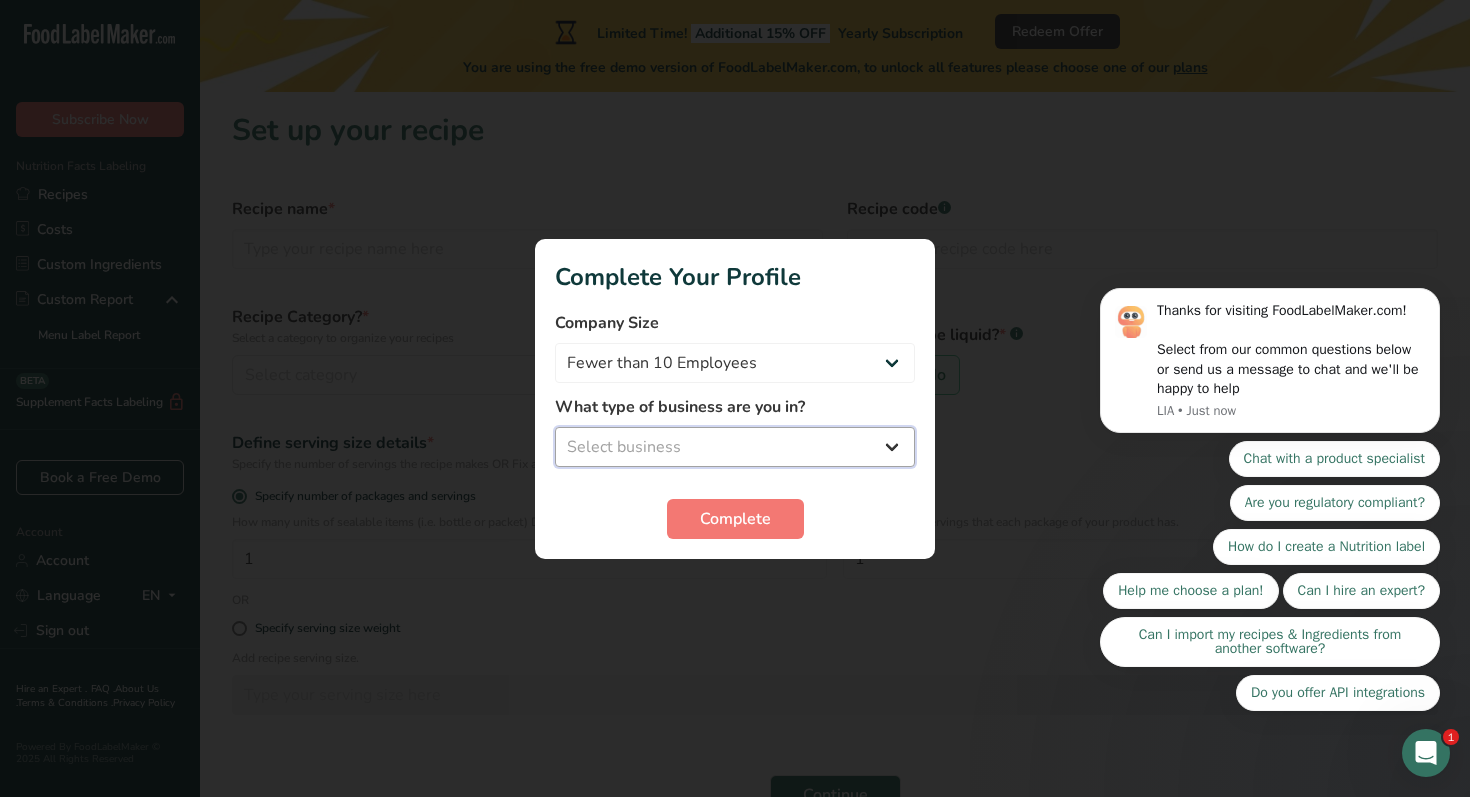 click on "Select business
Packaged Food Manufacturer
Restaurant & Cafe
Bakery
Meal Plans & Catering Company
Nutritionist
Food Blogger
Personal Trainer
Other" at bounding box center [735, 447] 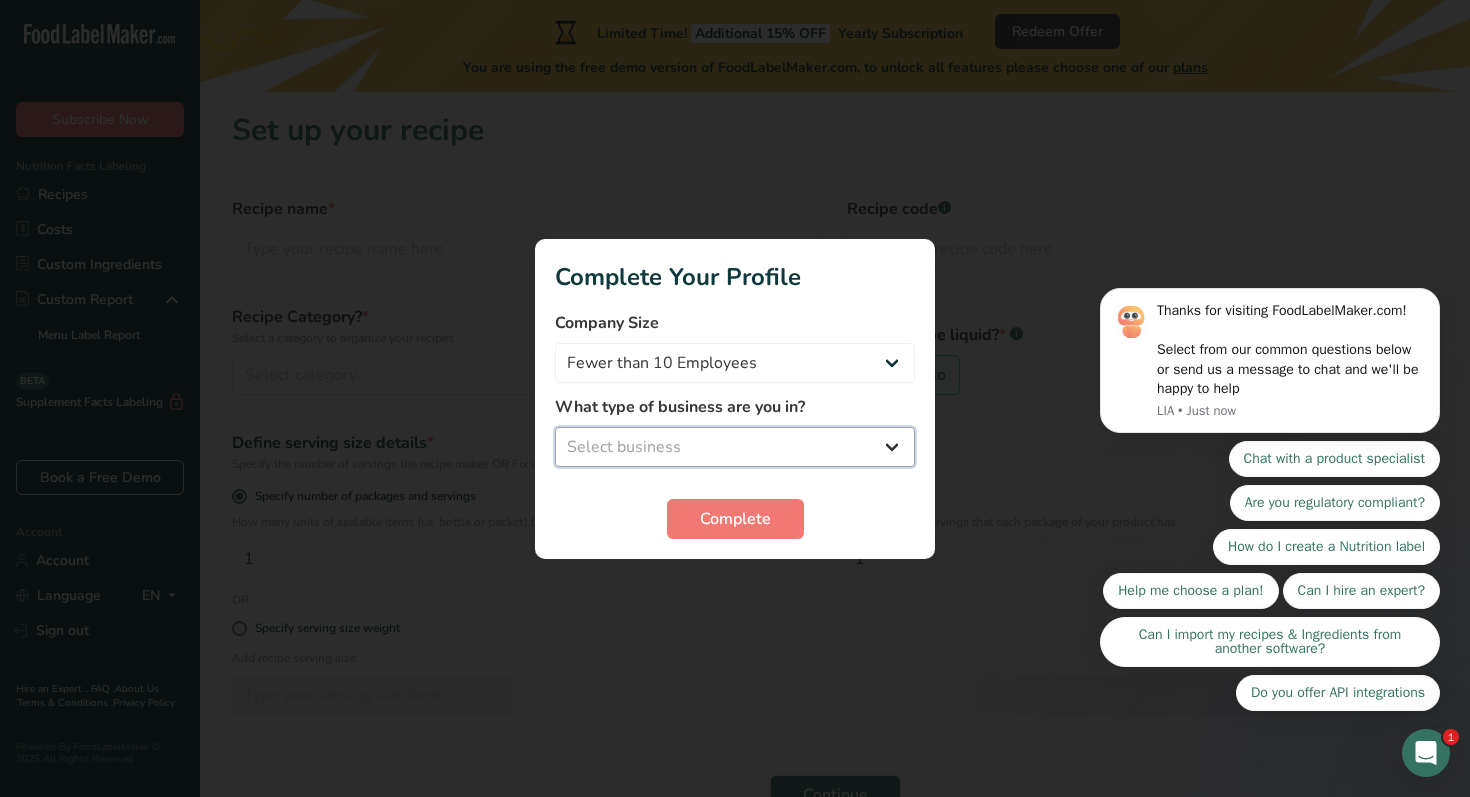 select on "8" 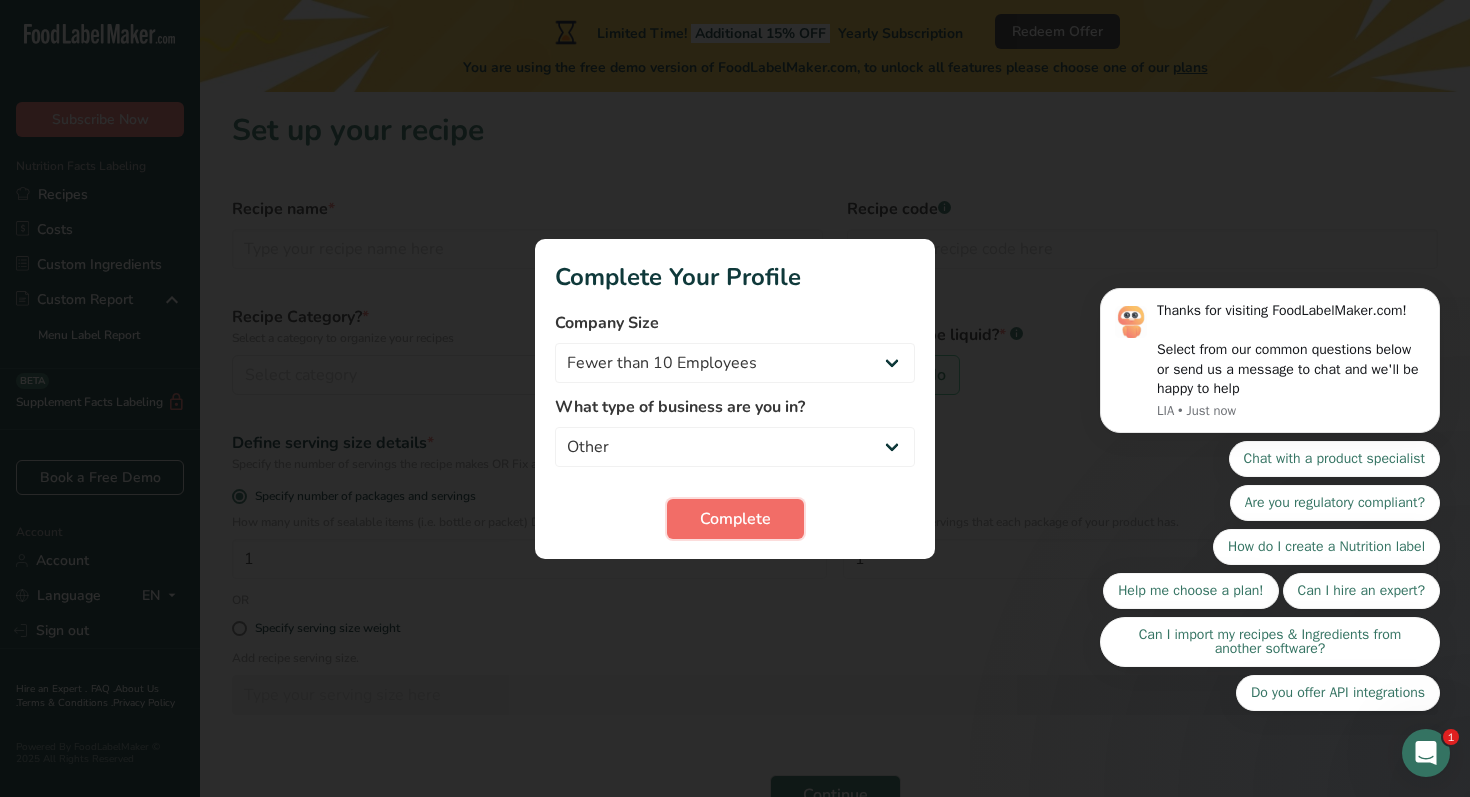 click on "Complete" at bounding box center [735, 519] 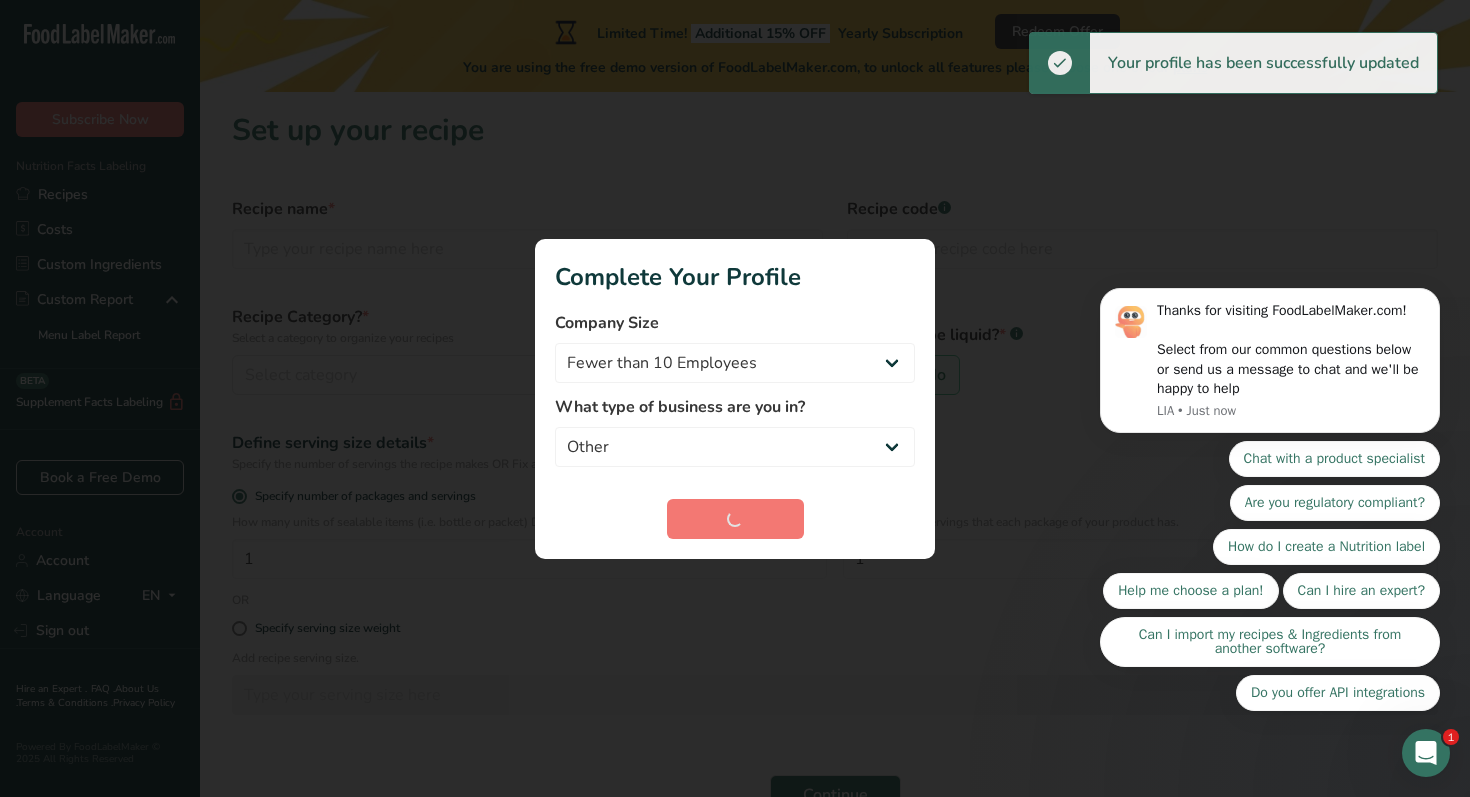 click on "Thanks for visiting FoodLabelMaker.com! Select from our common questions below or send us a message to chat and we'll be happy to help LIA • Just now Chat with a product specialist Are you regulatory compliant? How do I create a Nutrition label Help me choose a plan! Can I hire an expert? Can I import my recipes & Ingredients from another software? Do you offer API integrations" at bounding box center (1270, 321) 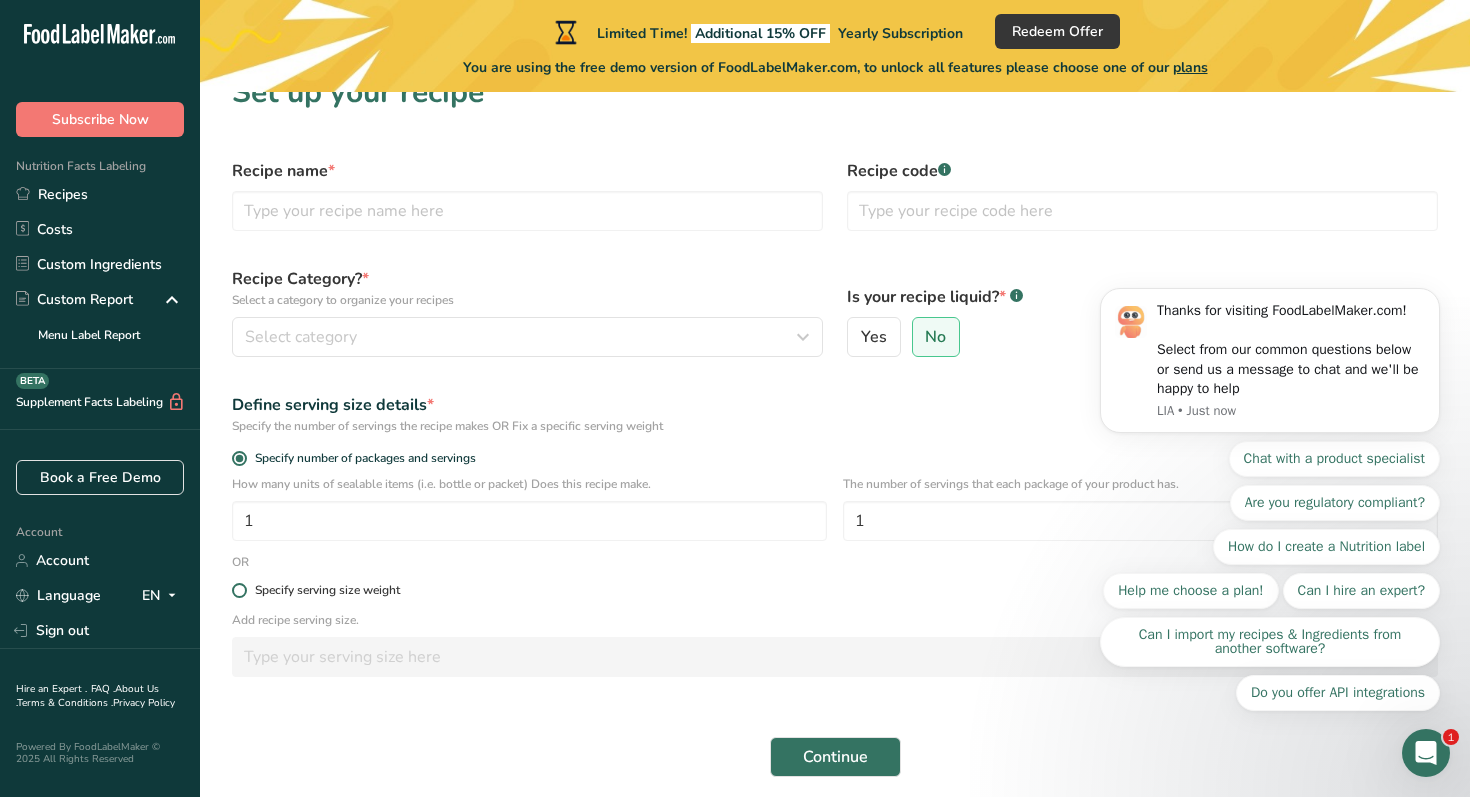 scroll, scrollTop: 0, scrollLeft: 0, axis: both 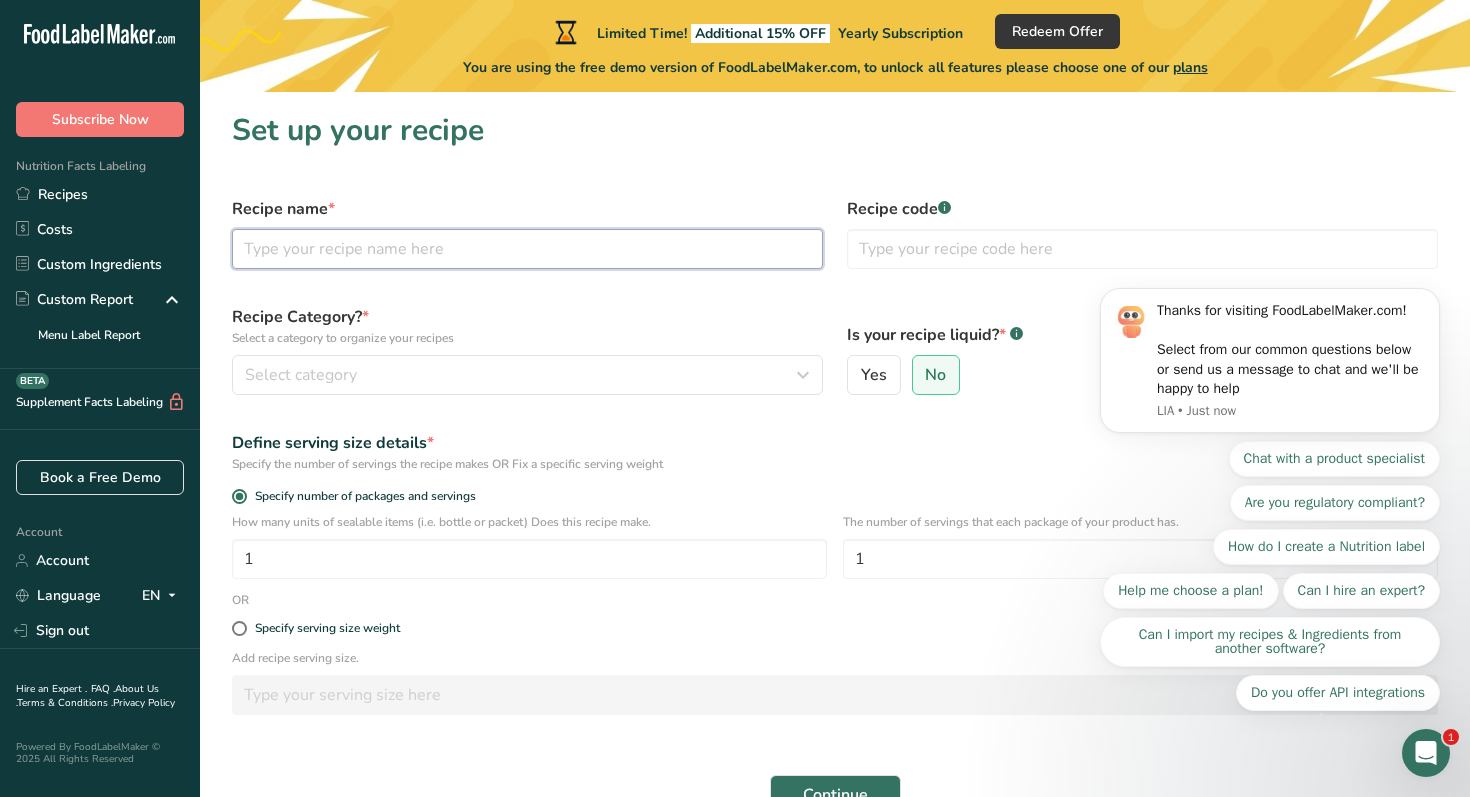 click at bounding box center [527, 249] 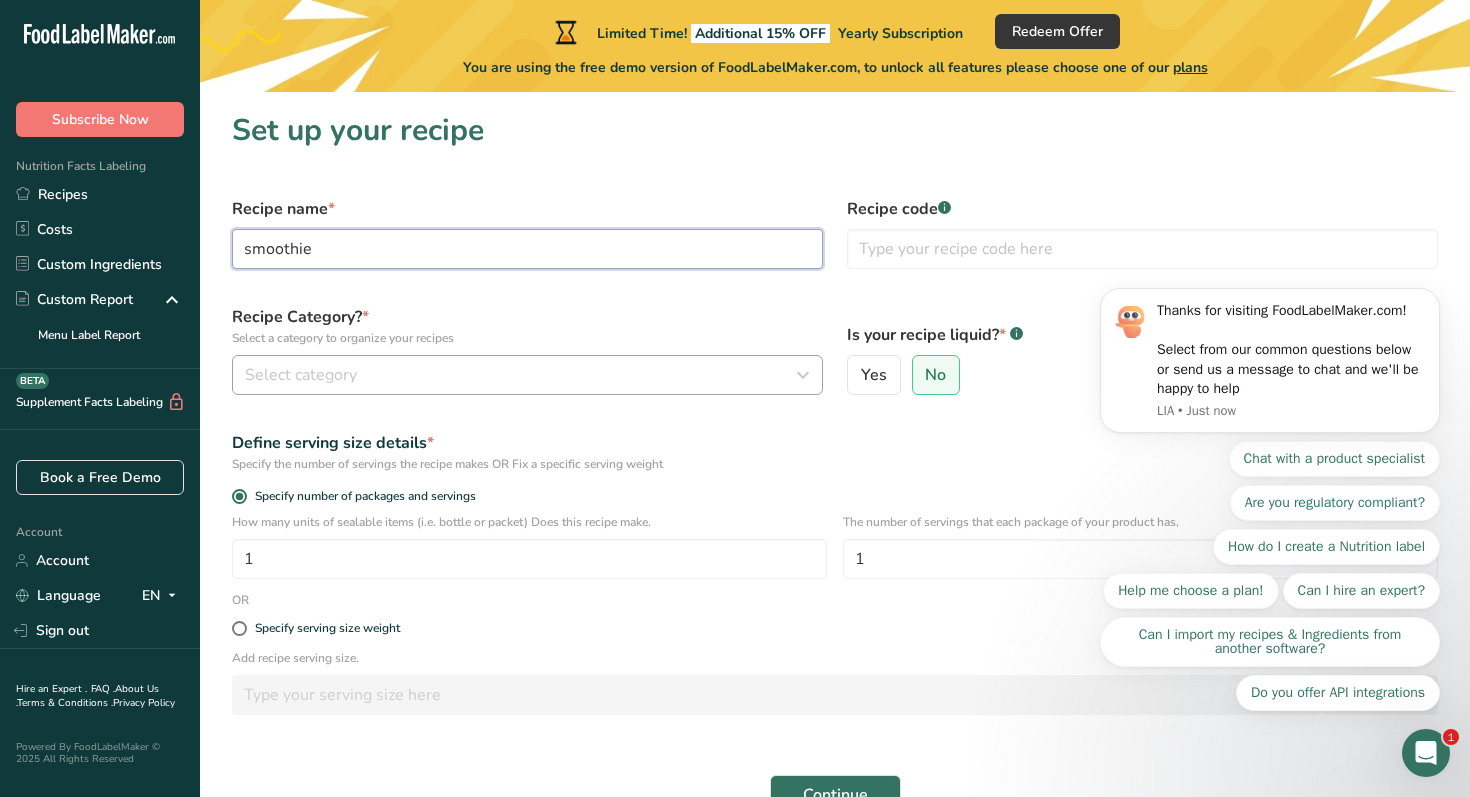type on "smoothie" 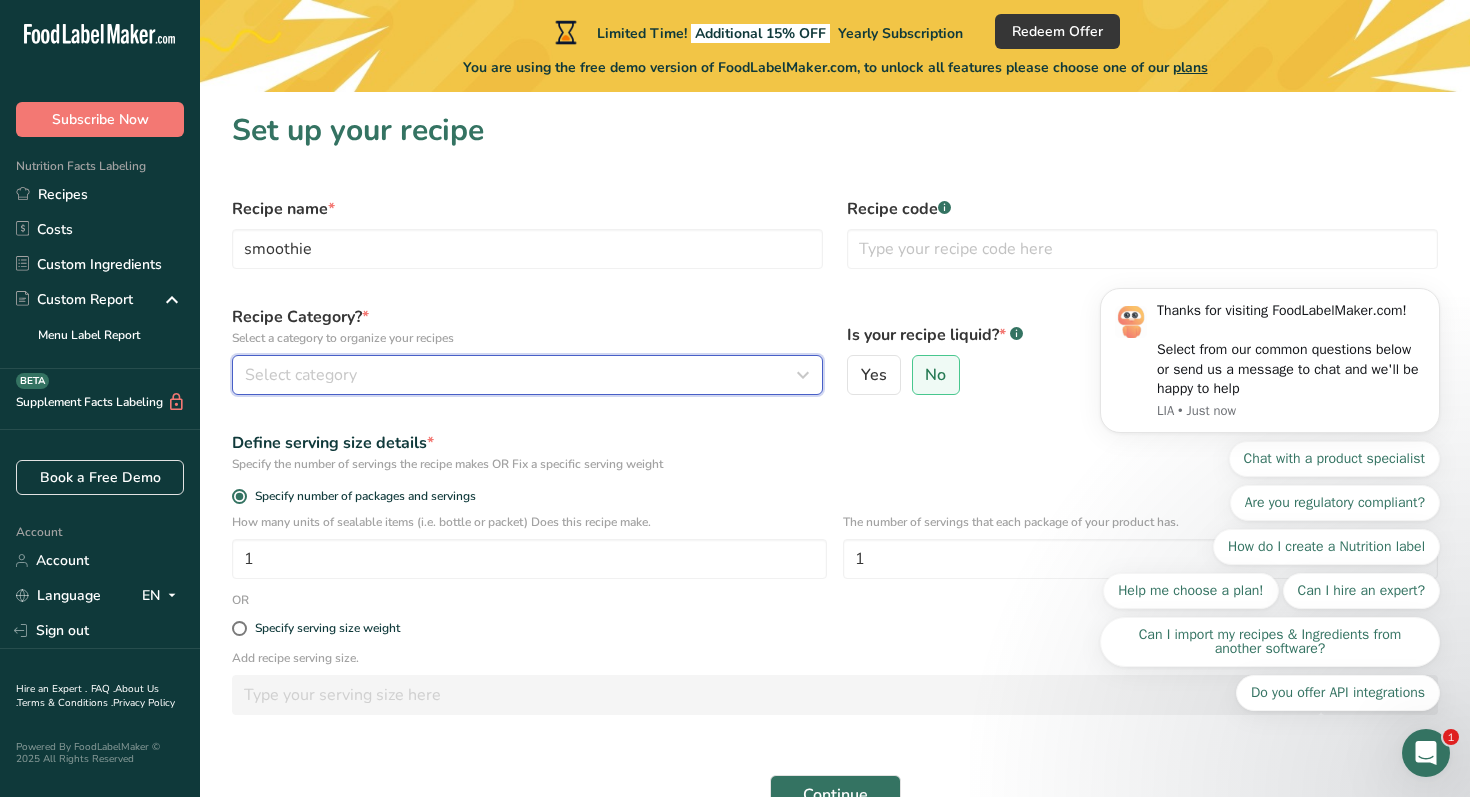 click on "Select category" at bounding box center [521, 375] 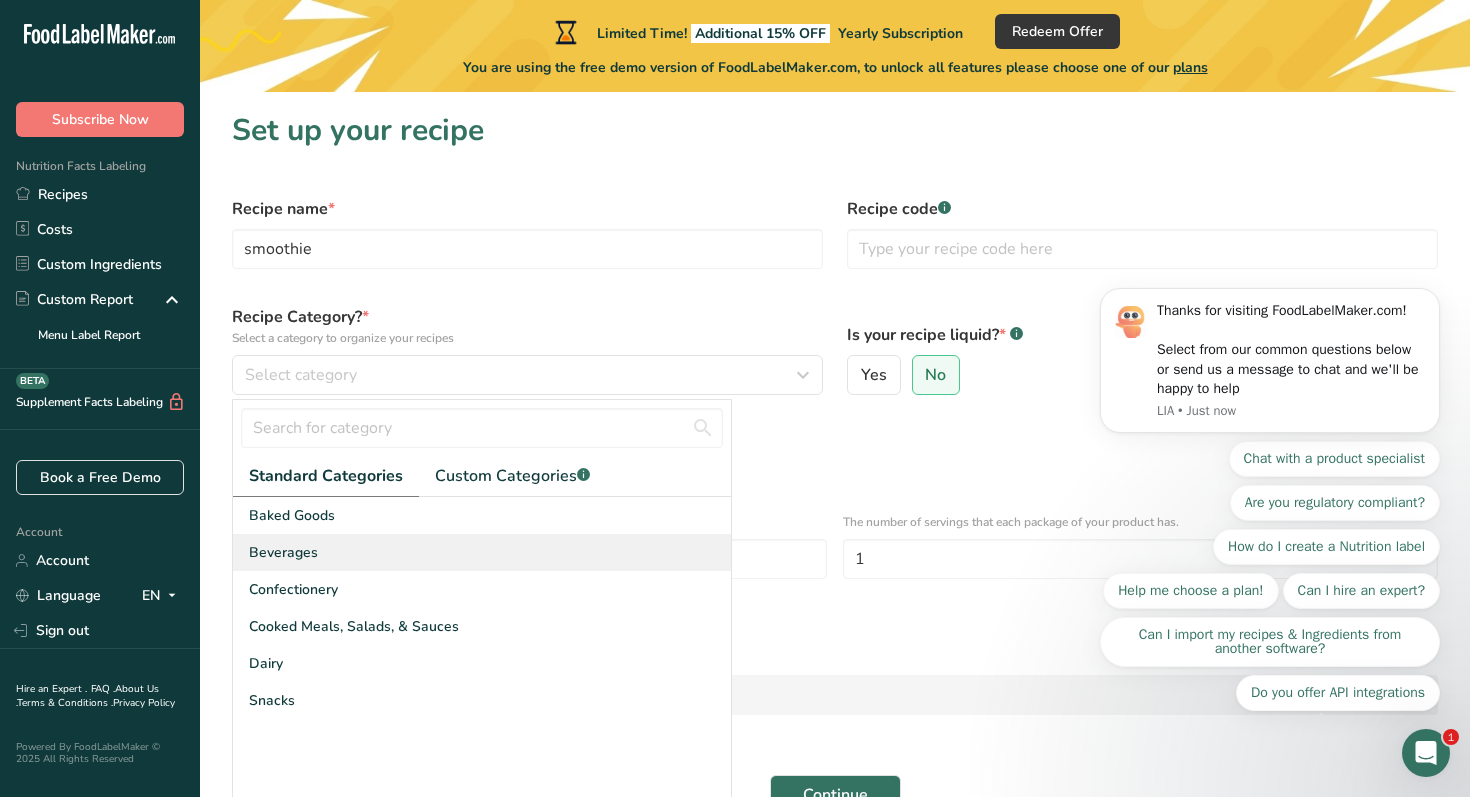 click on "Beverages" at bounding box center [283, 552] 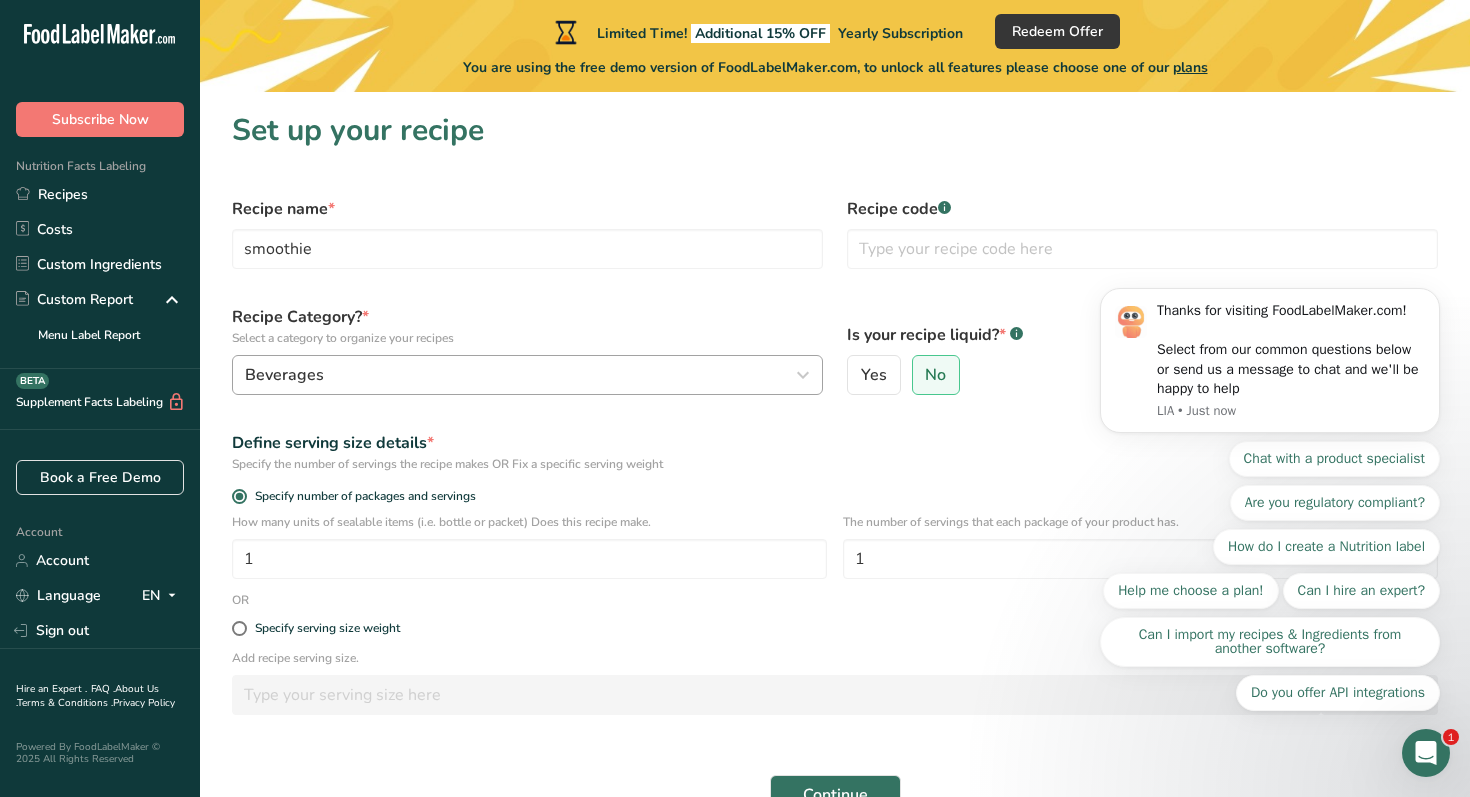 scroll, scrollTop: 114, scrollLeft: 0, axis: vertical 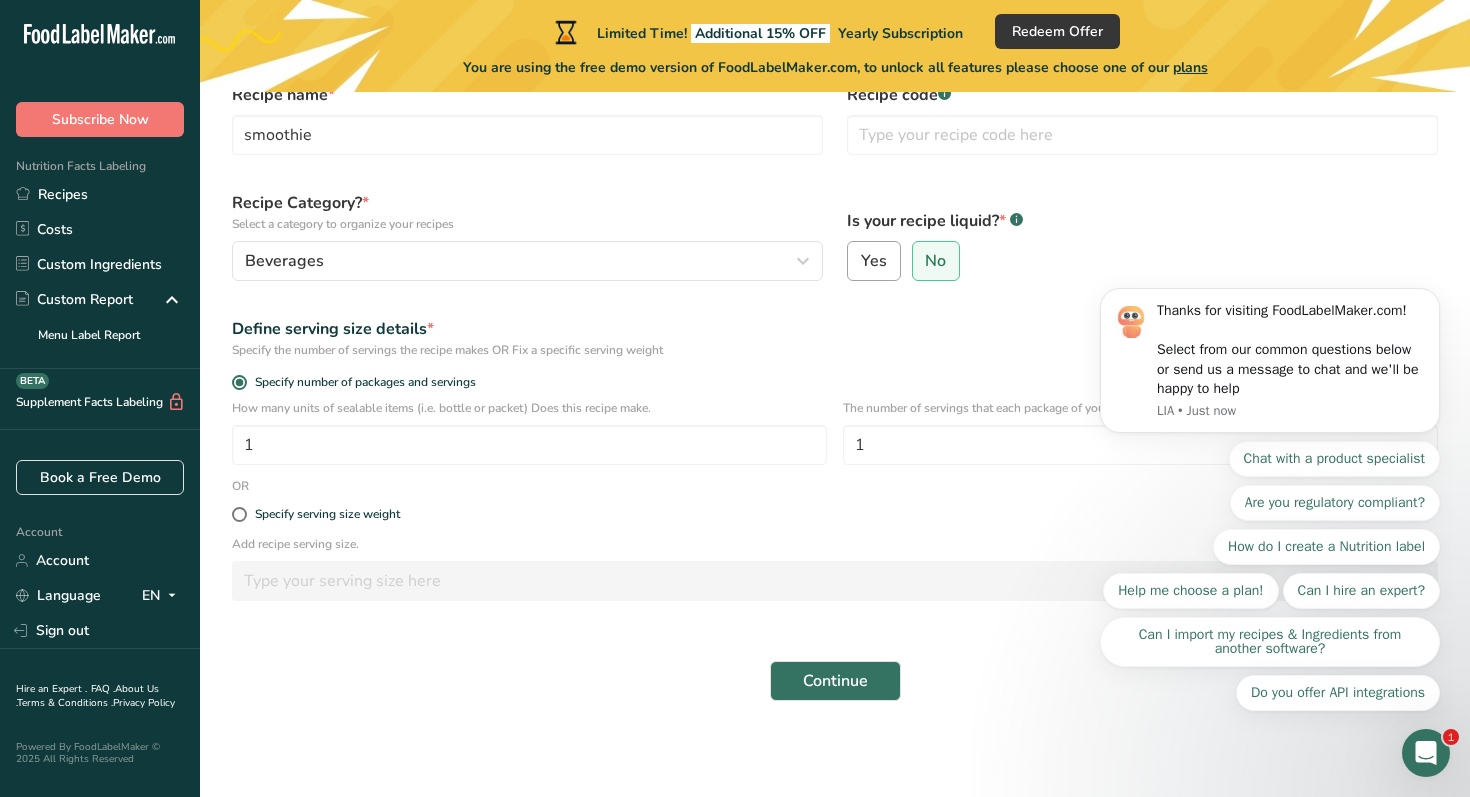 click on "Yes" at bounding box center [874, 261] 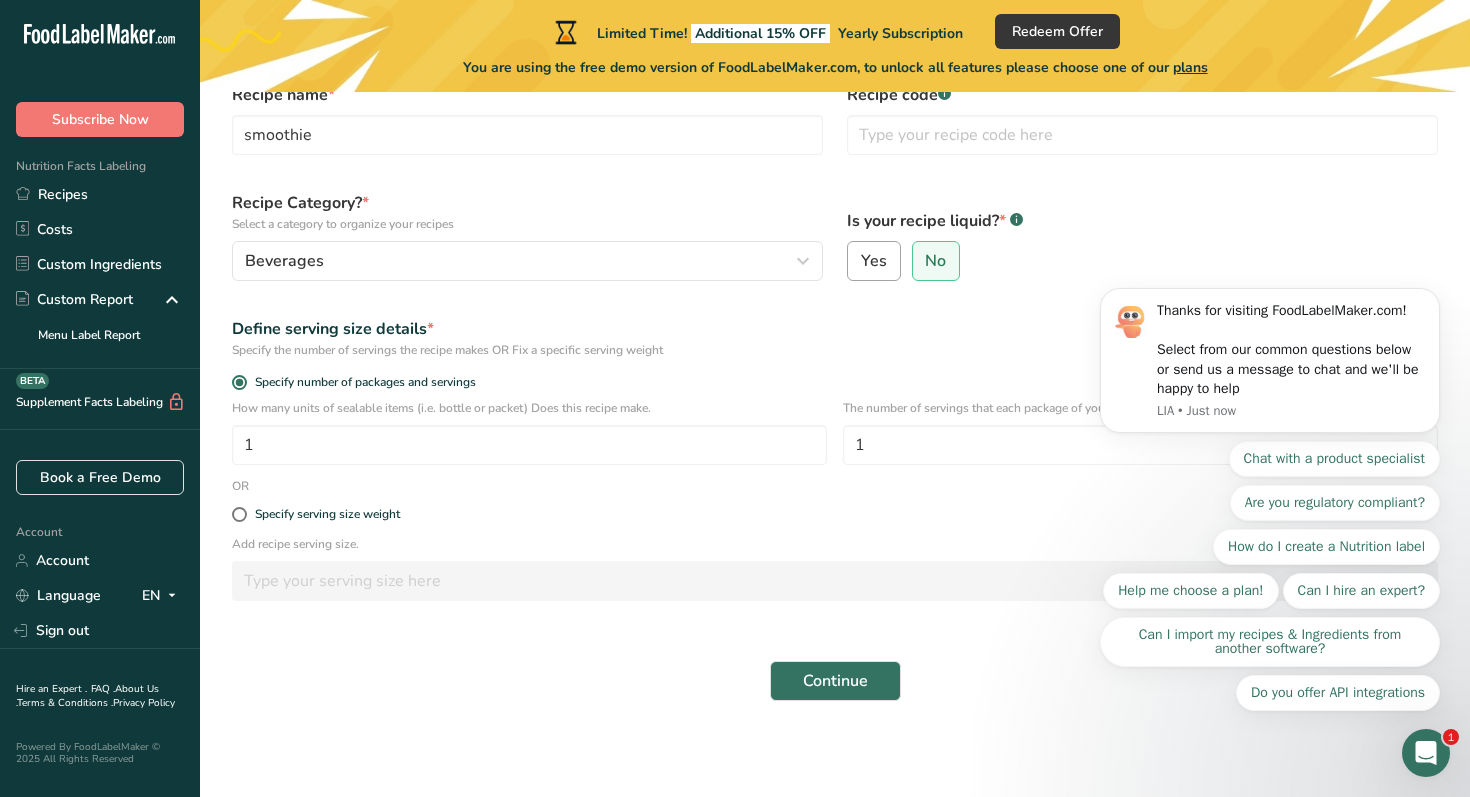 click on "Yes" at bounding box center [854, 261] 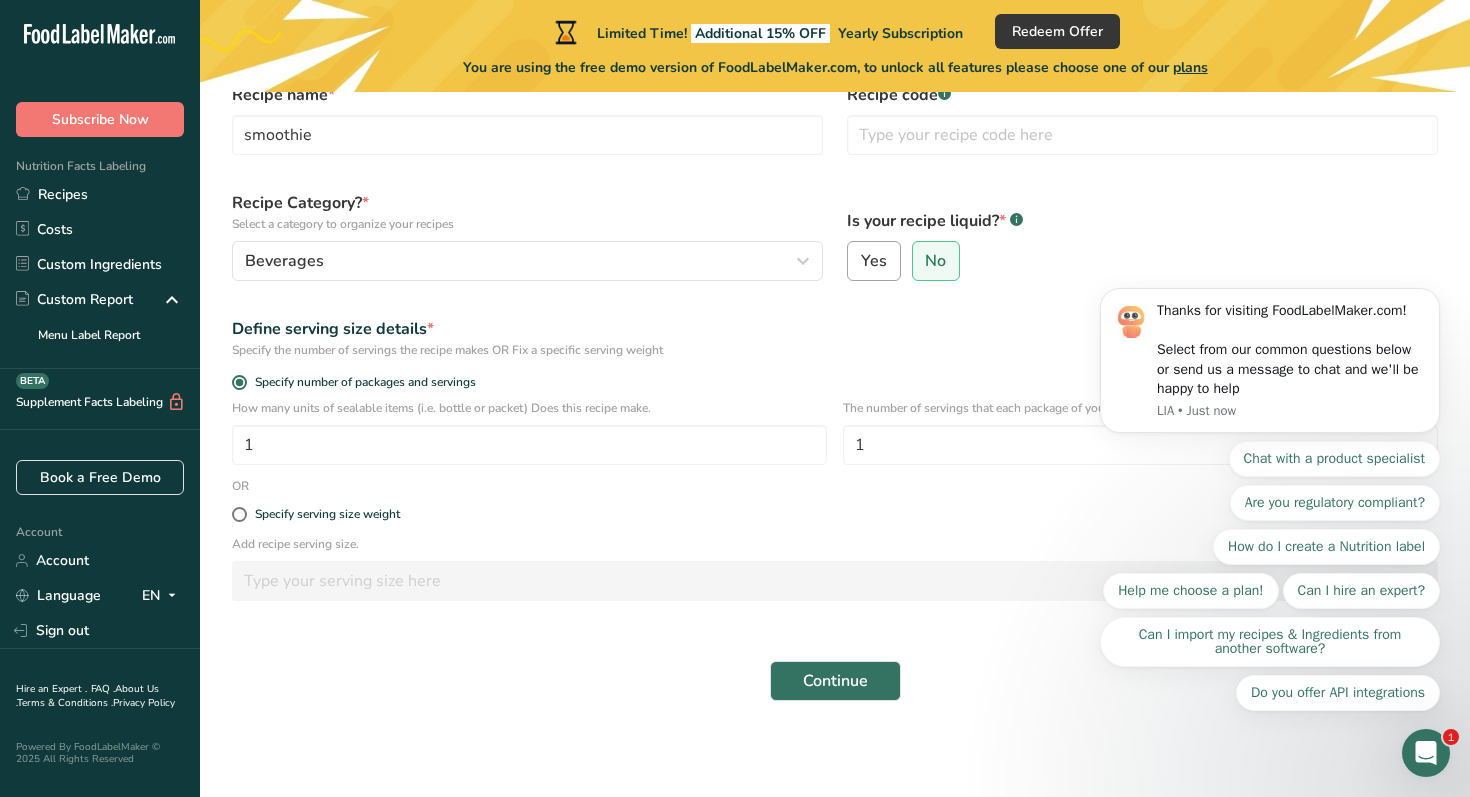 radio on "true" 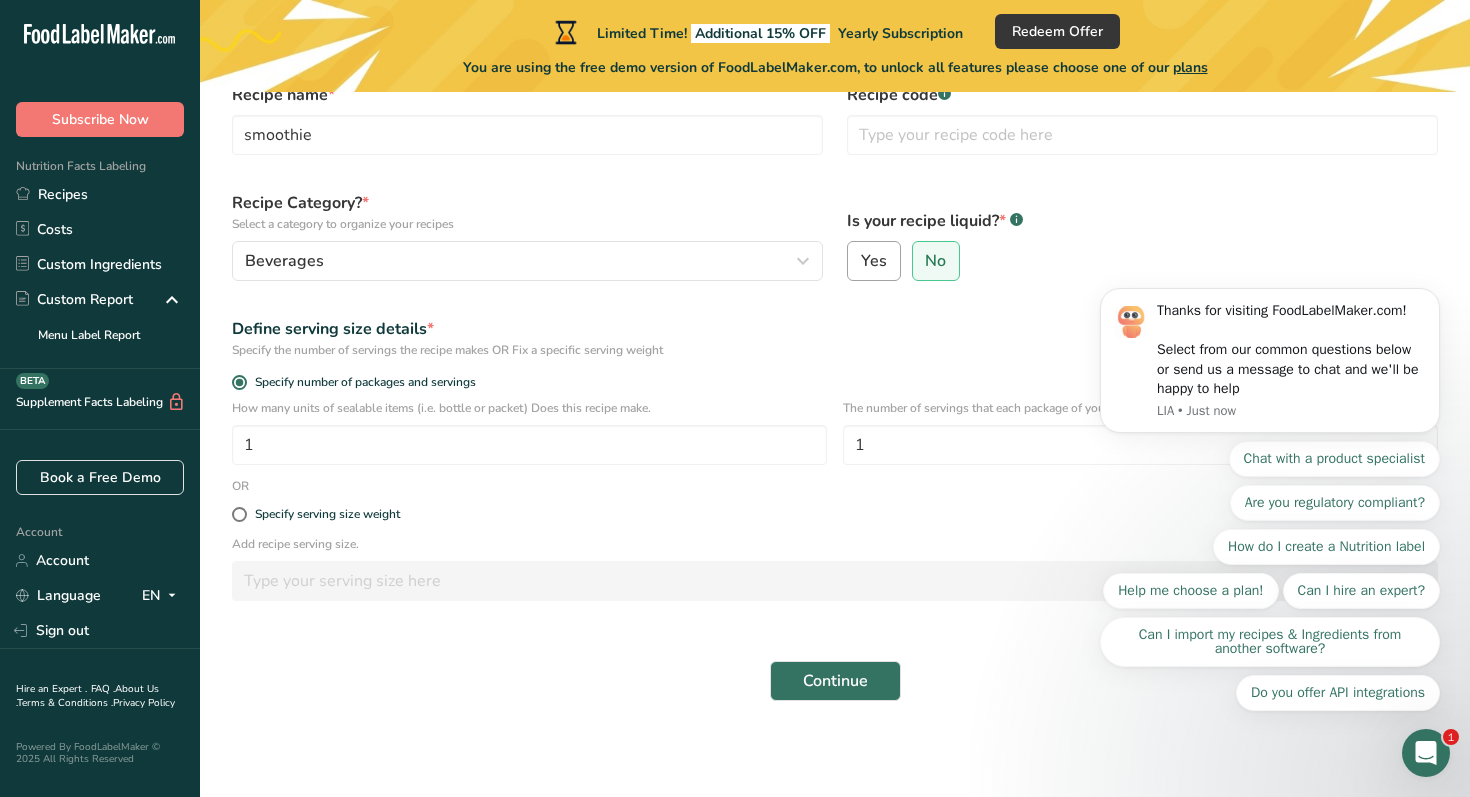 radio on "false" 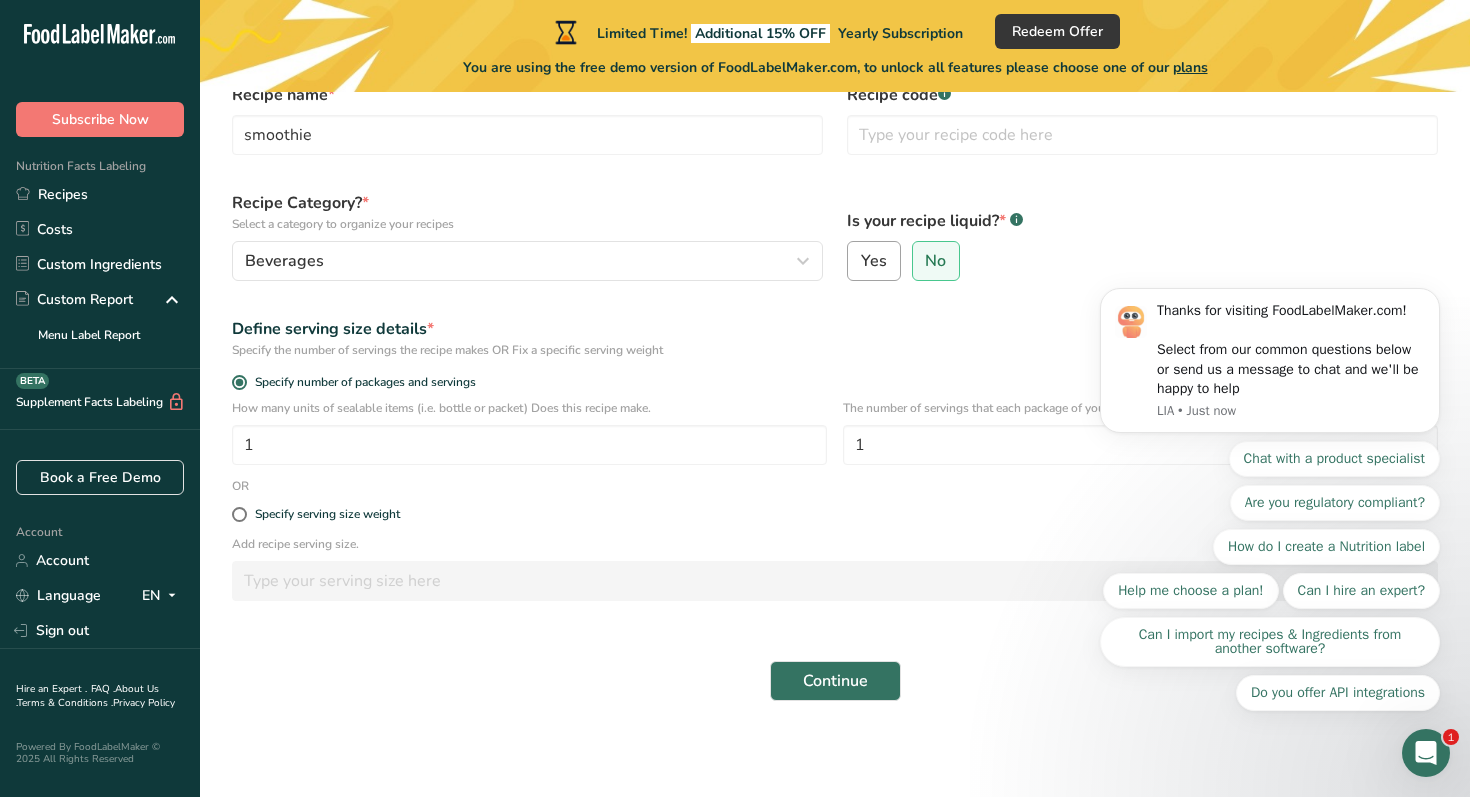 select on "22" 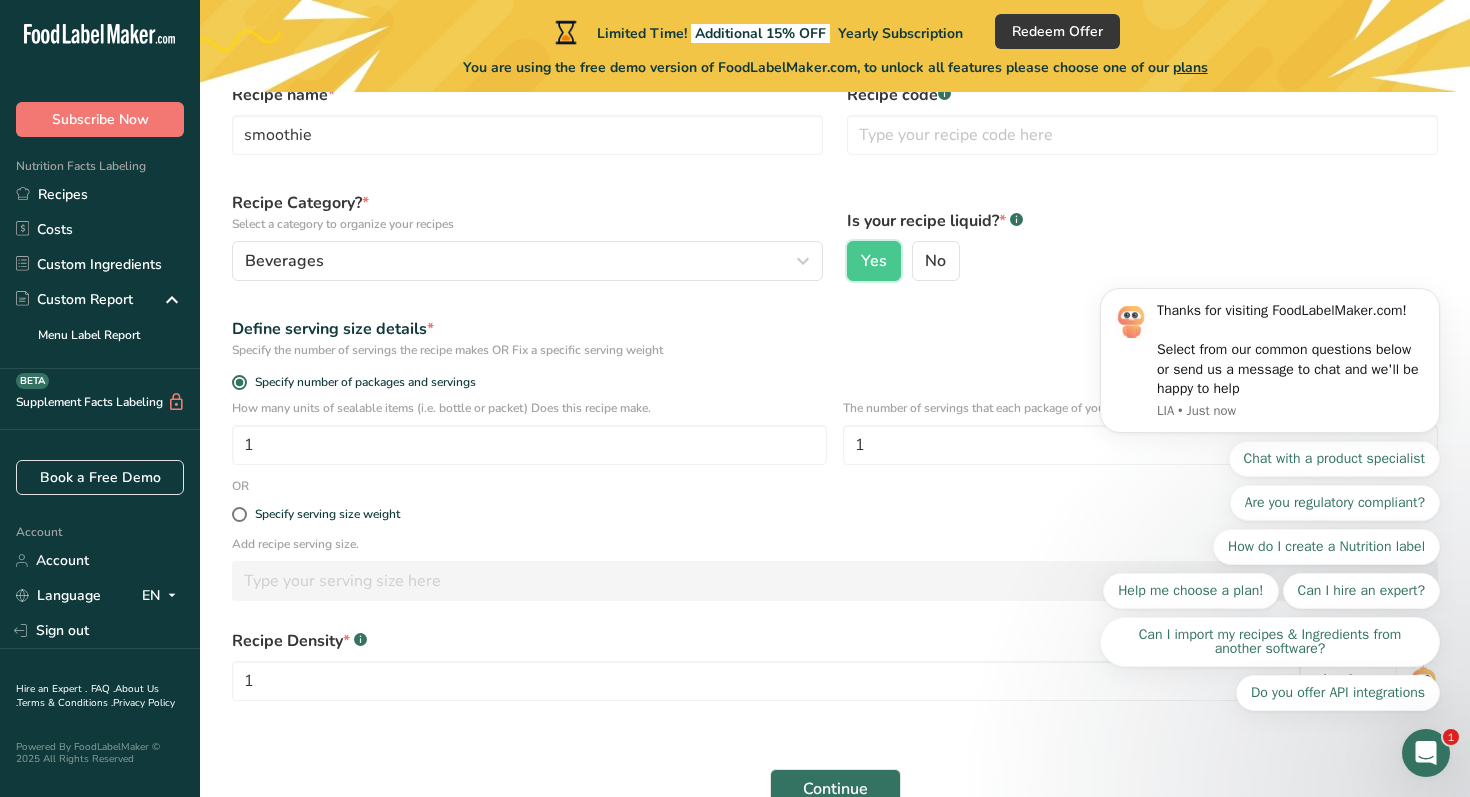 scroll, scrollTop: 222, scrollLeft: 0, axis: vertical 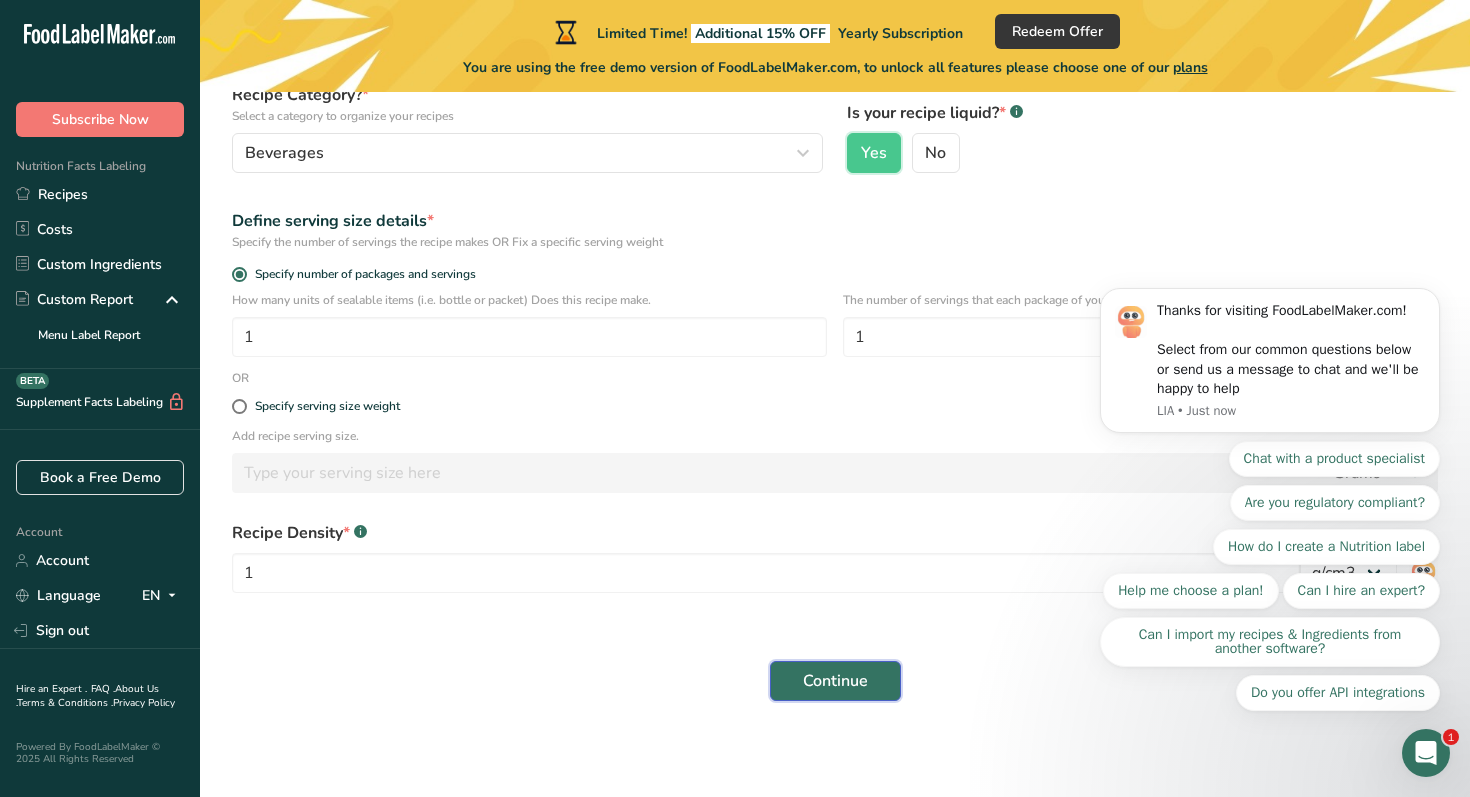 click on "Continue" at bounding box center [835, 681] 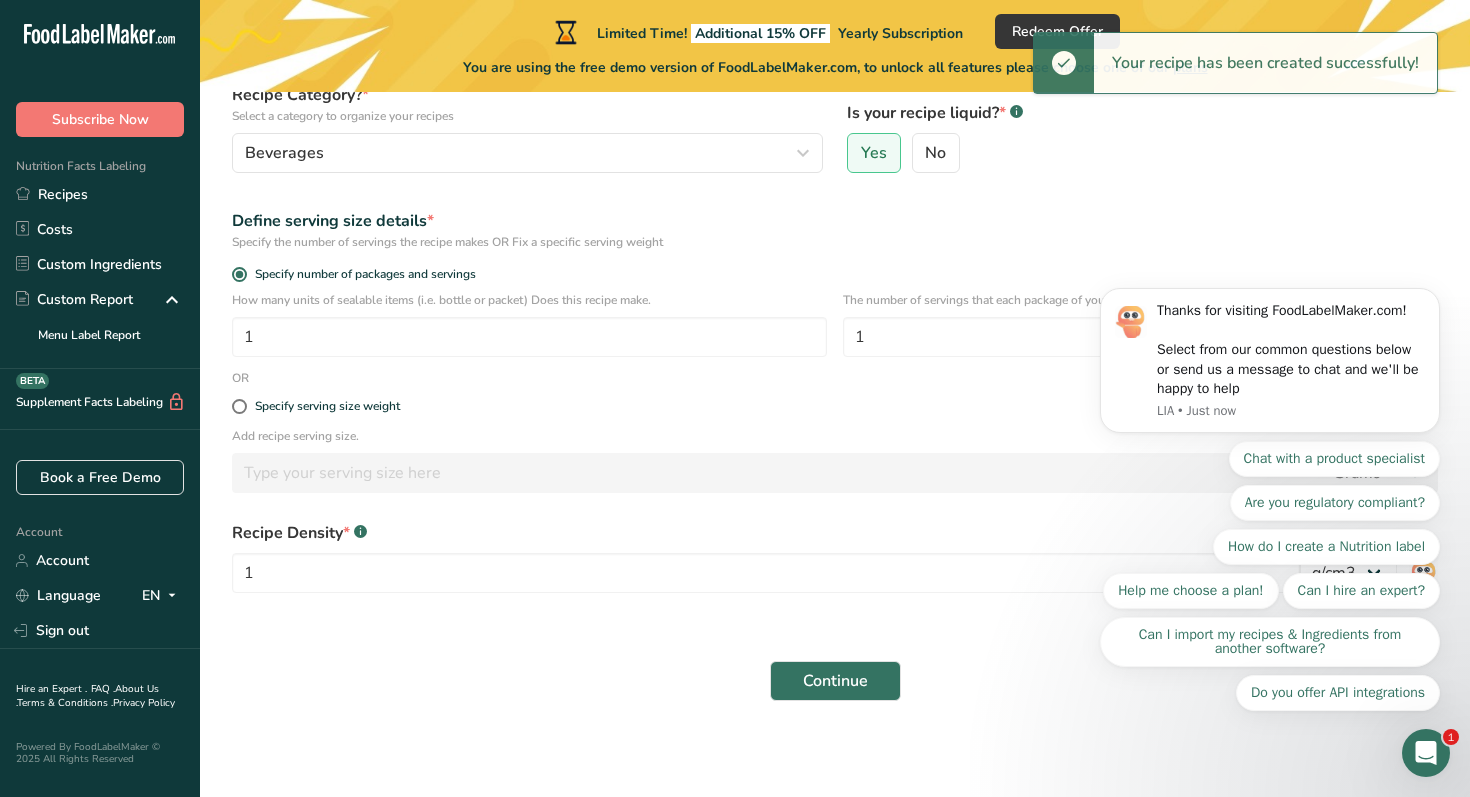 click 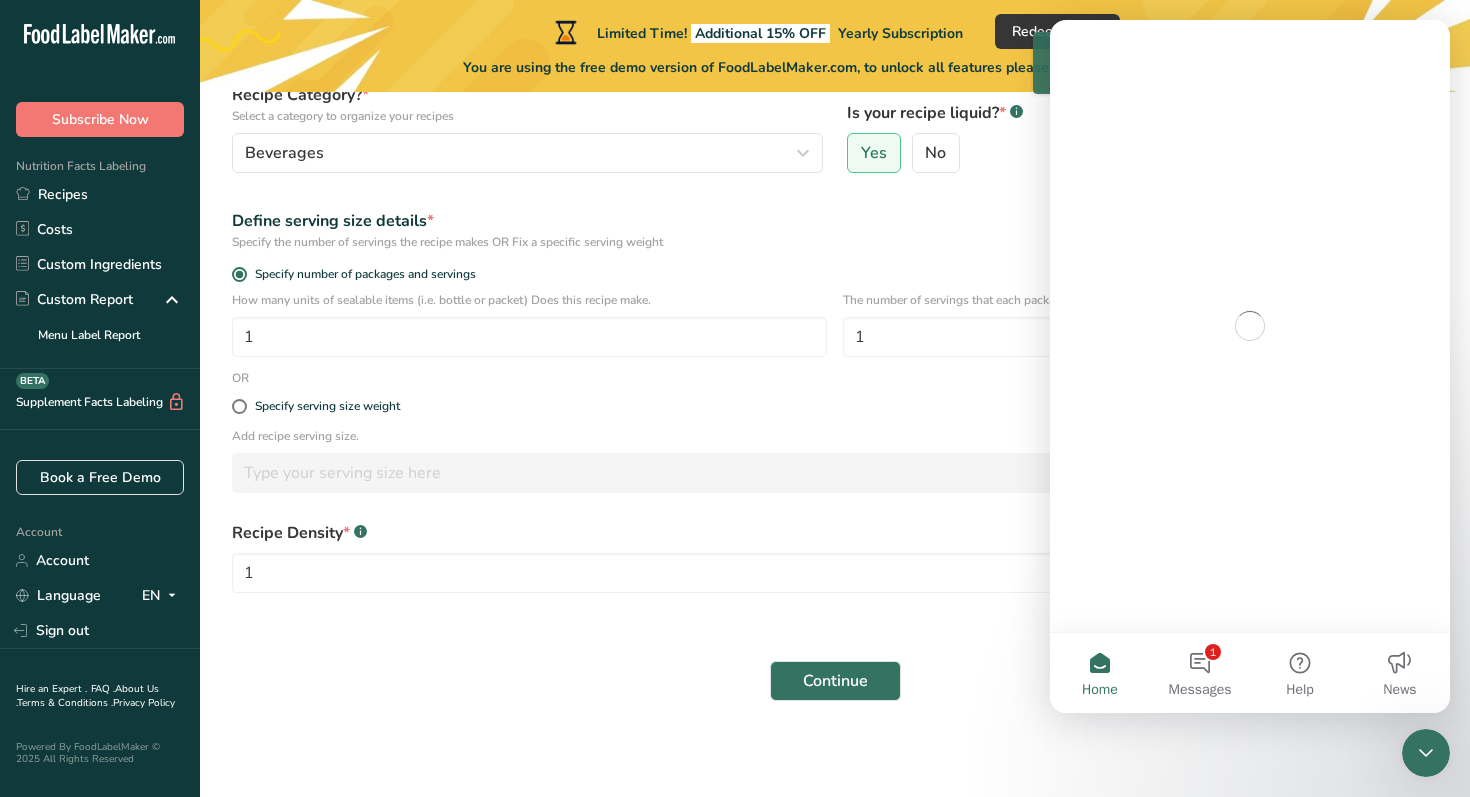 scroll, scrollTop: 0, scrollLeft: 0, axis: both 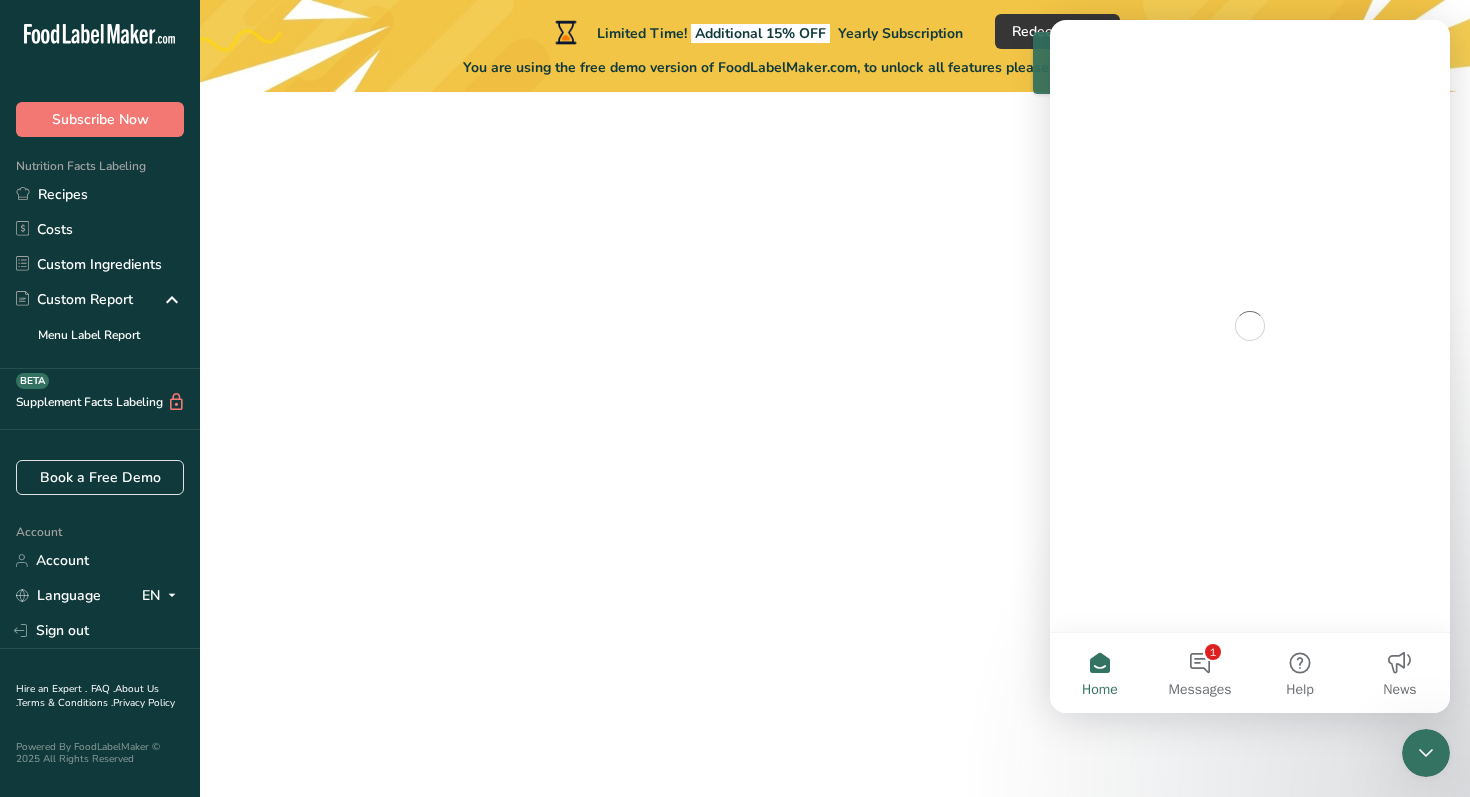 click 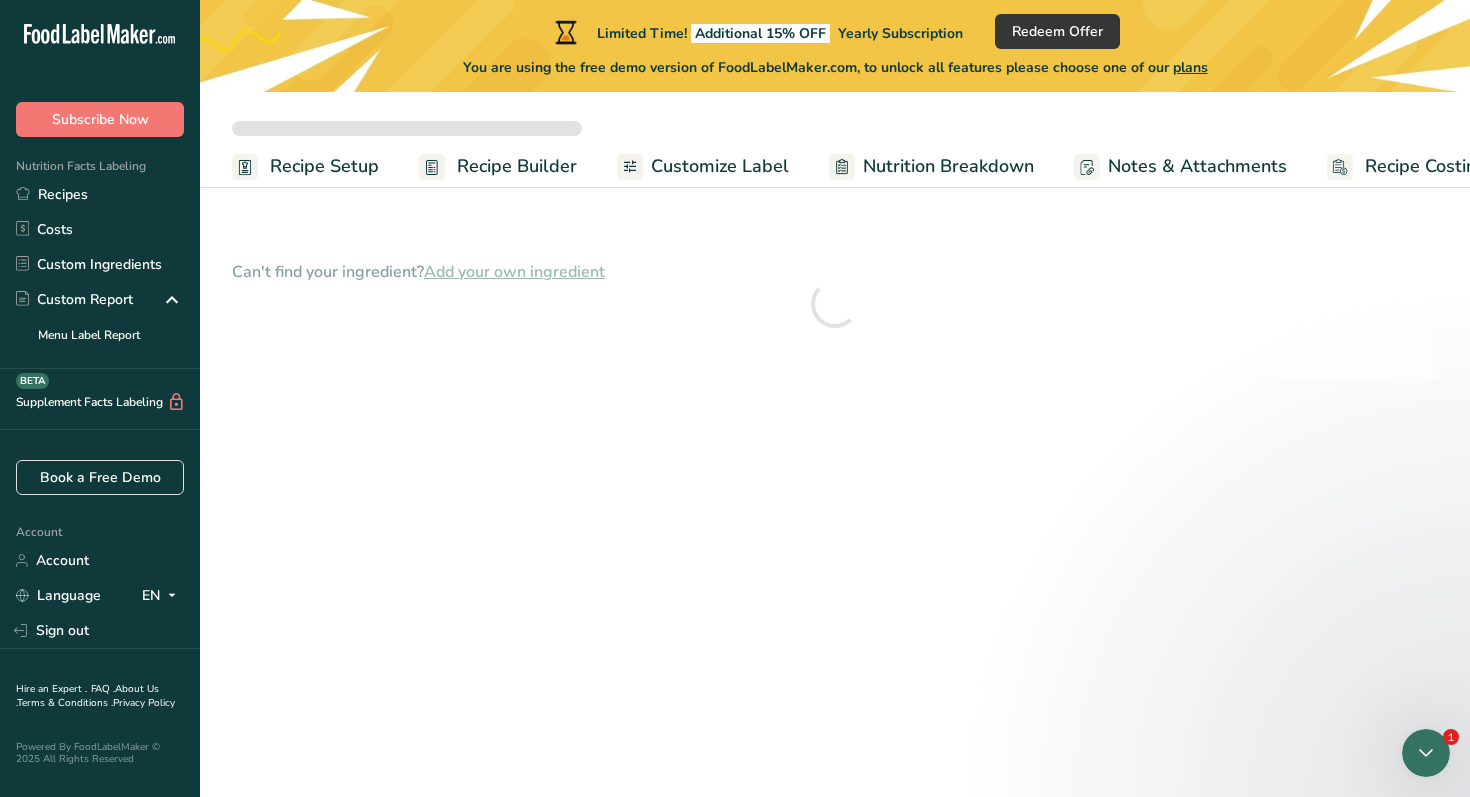 scroll, scrollTop: 0, scrollLeft: 0, axis: both 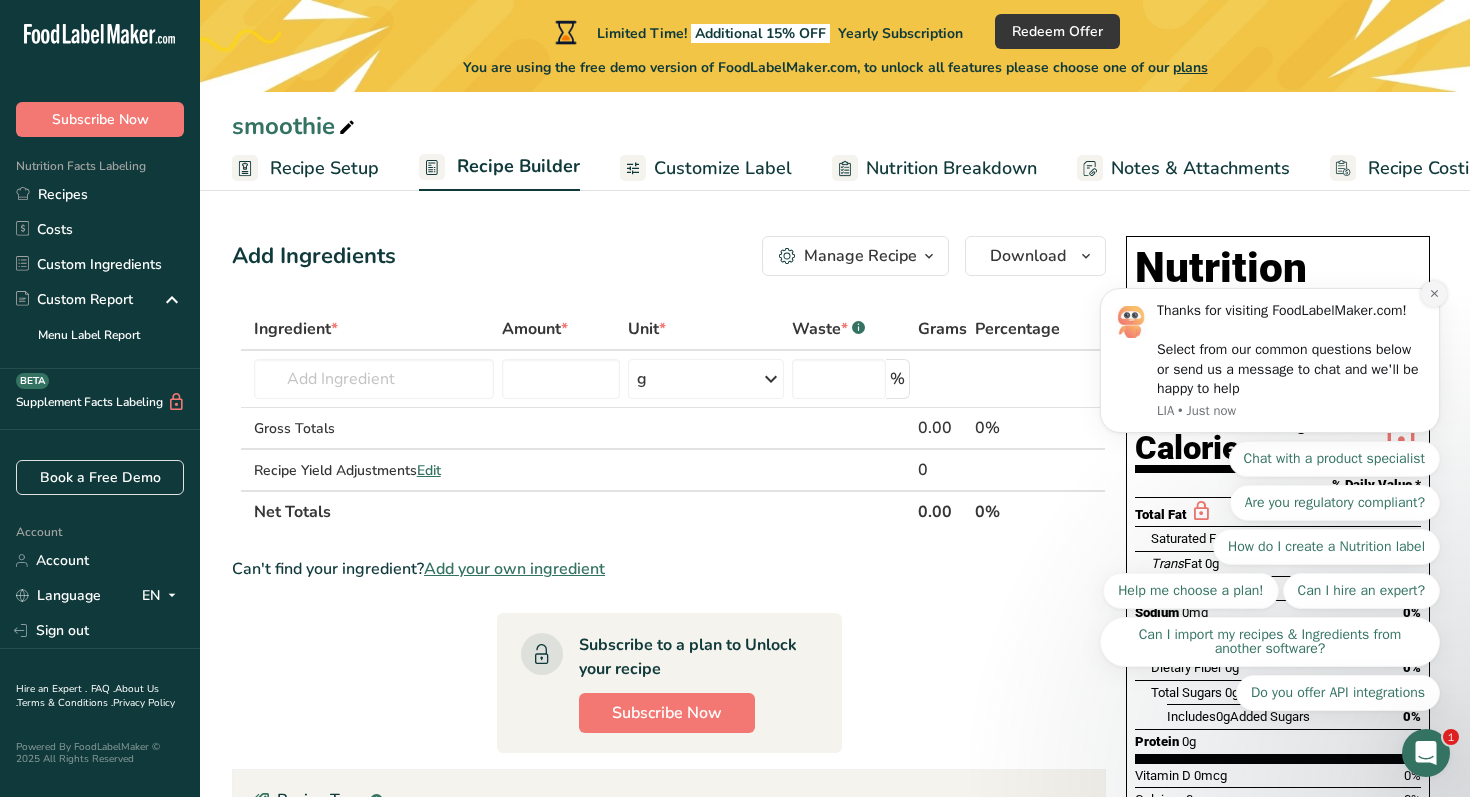 click 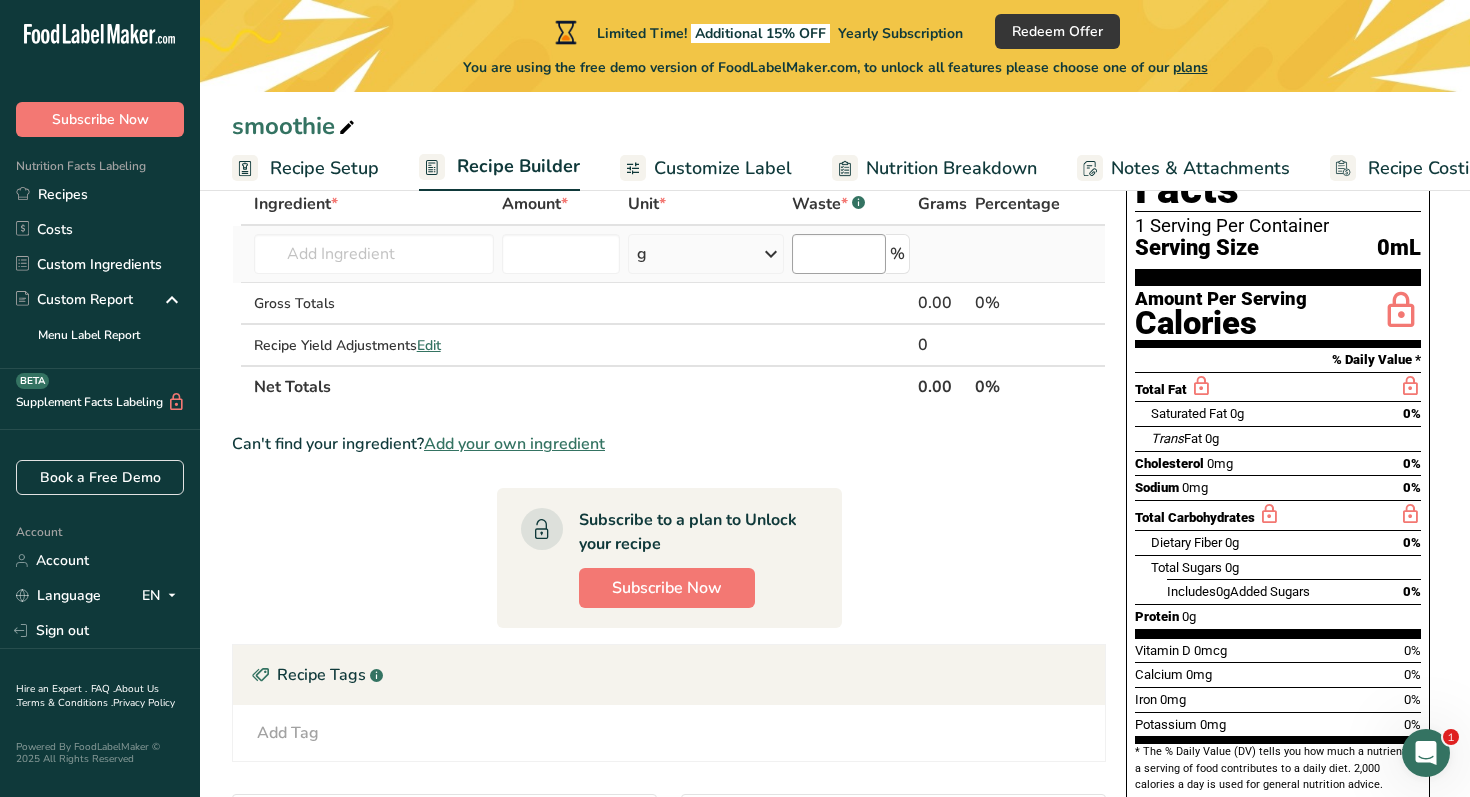 scroll, scrollTop: 126, scrollLeft: 0, axis: vertical 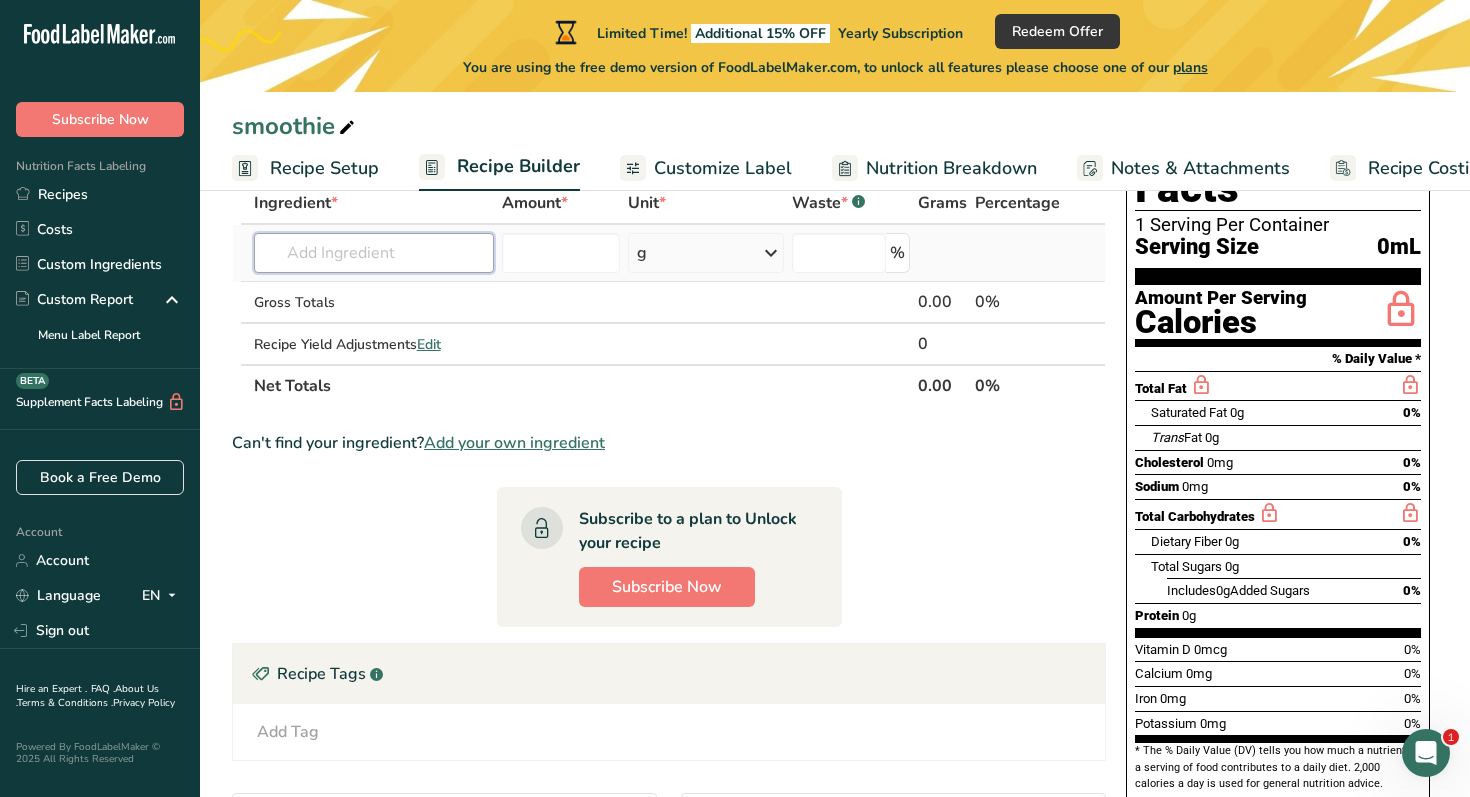 click at bounding box center (374, 253) 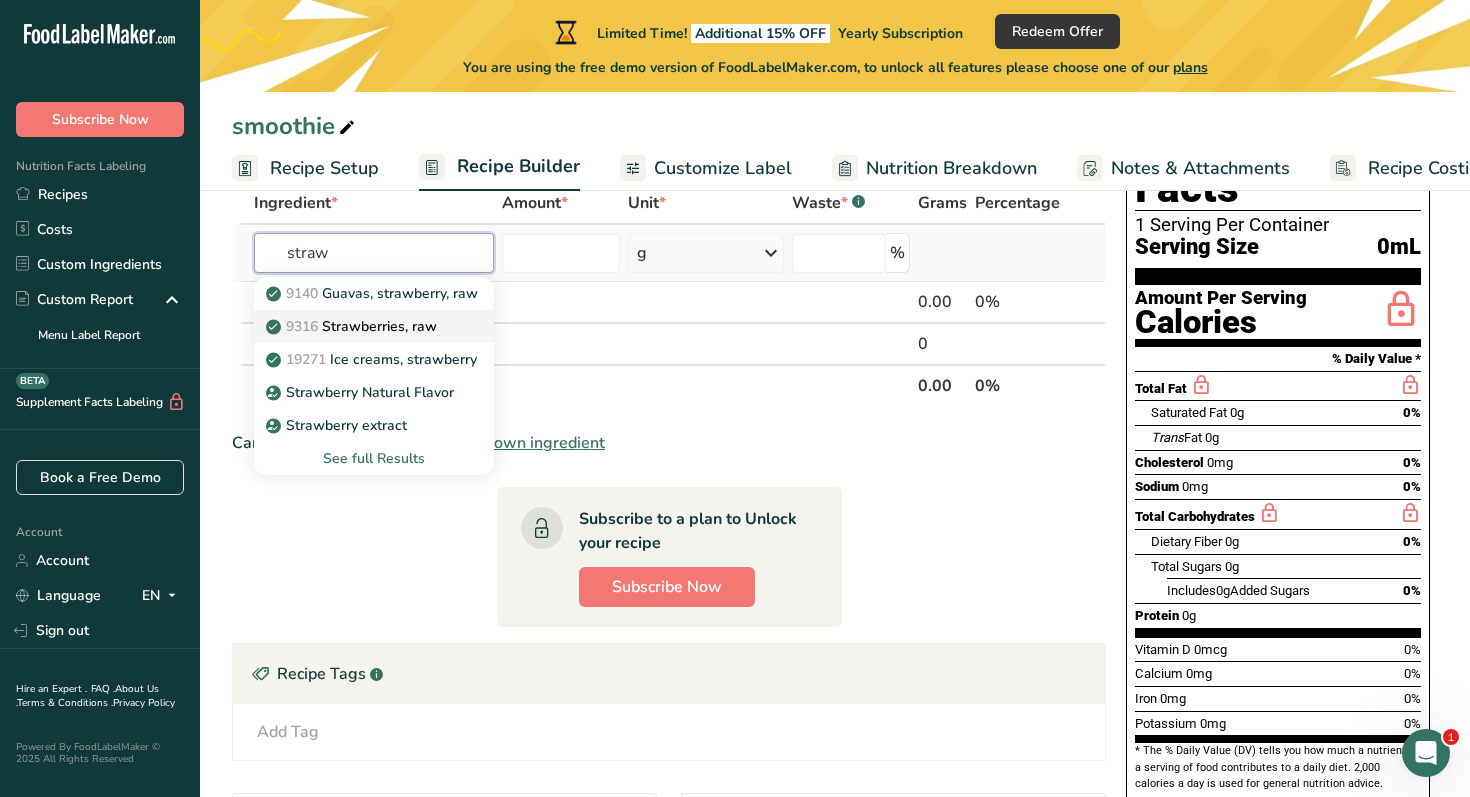 type on "straw" 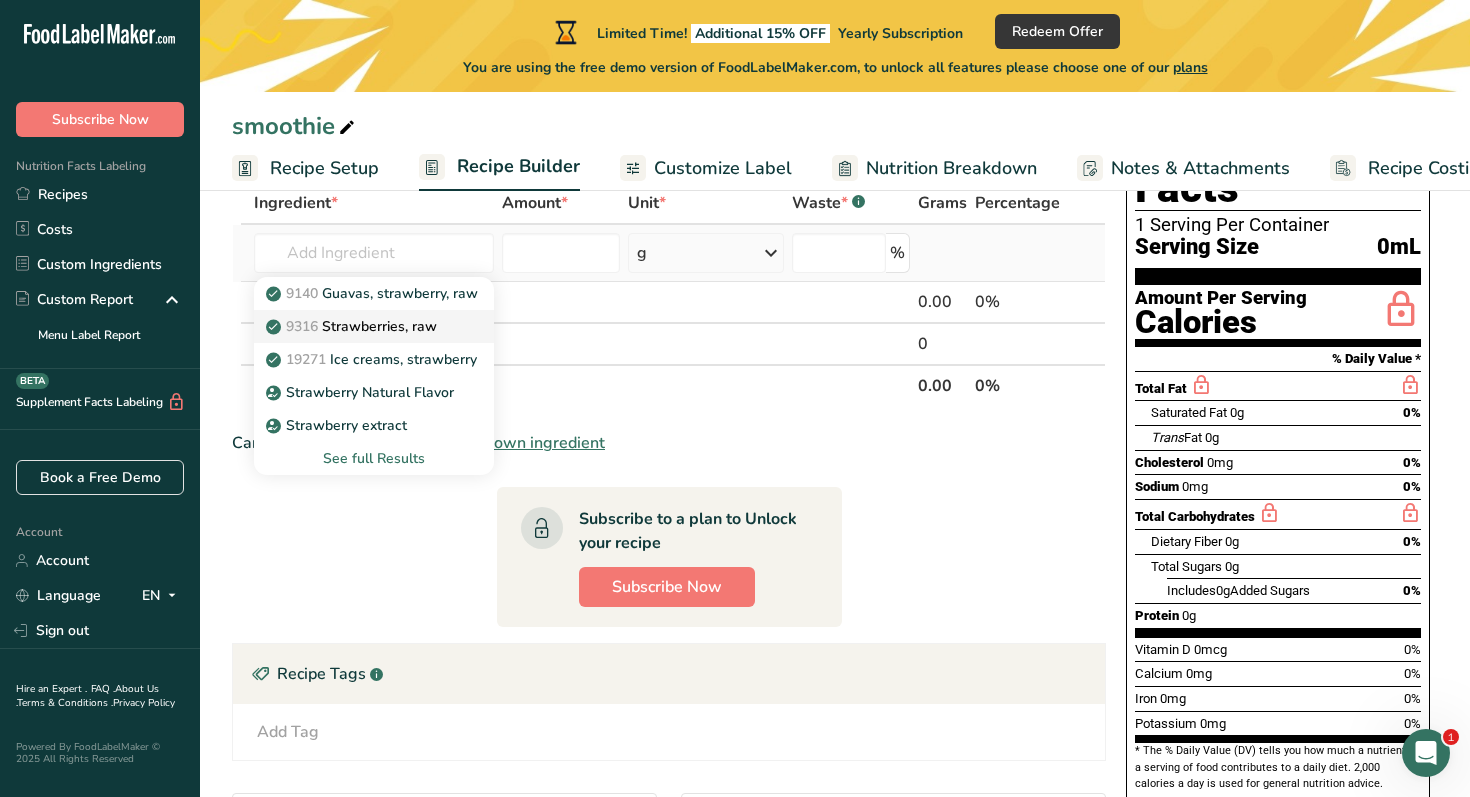 click on "9316
Strawberries, raw" at bounding box center (353, 326) 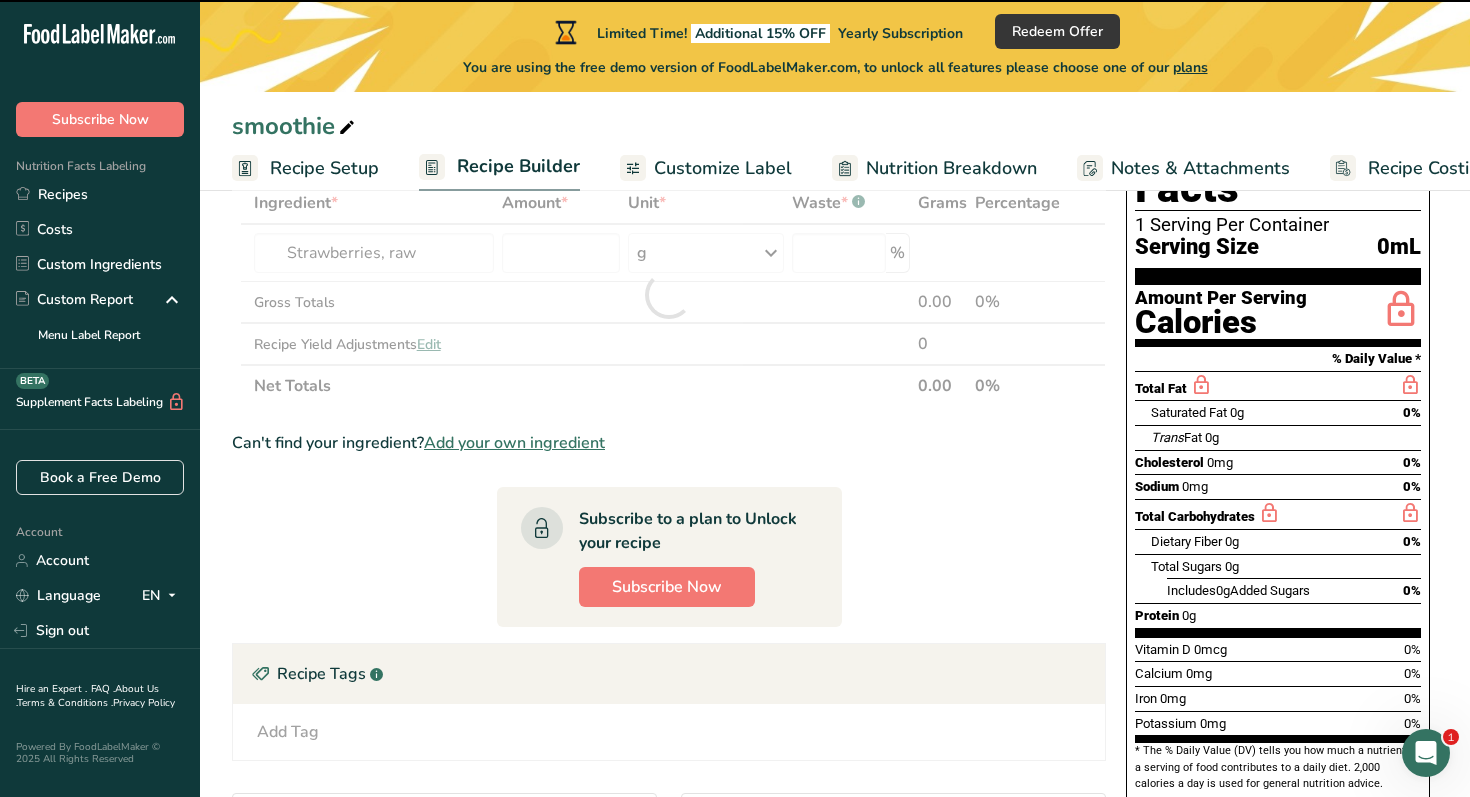 type on "0" 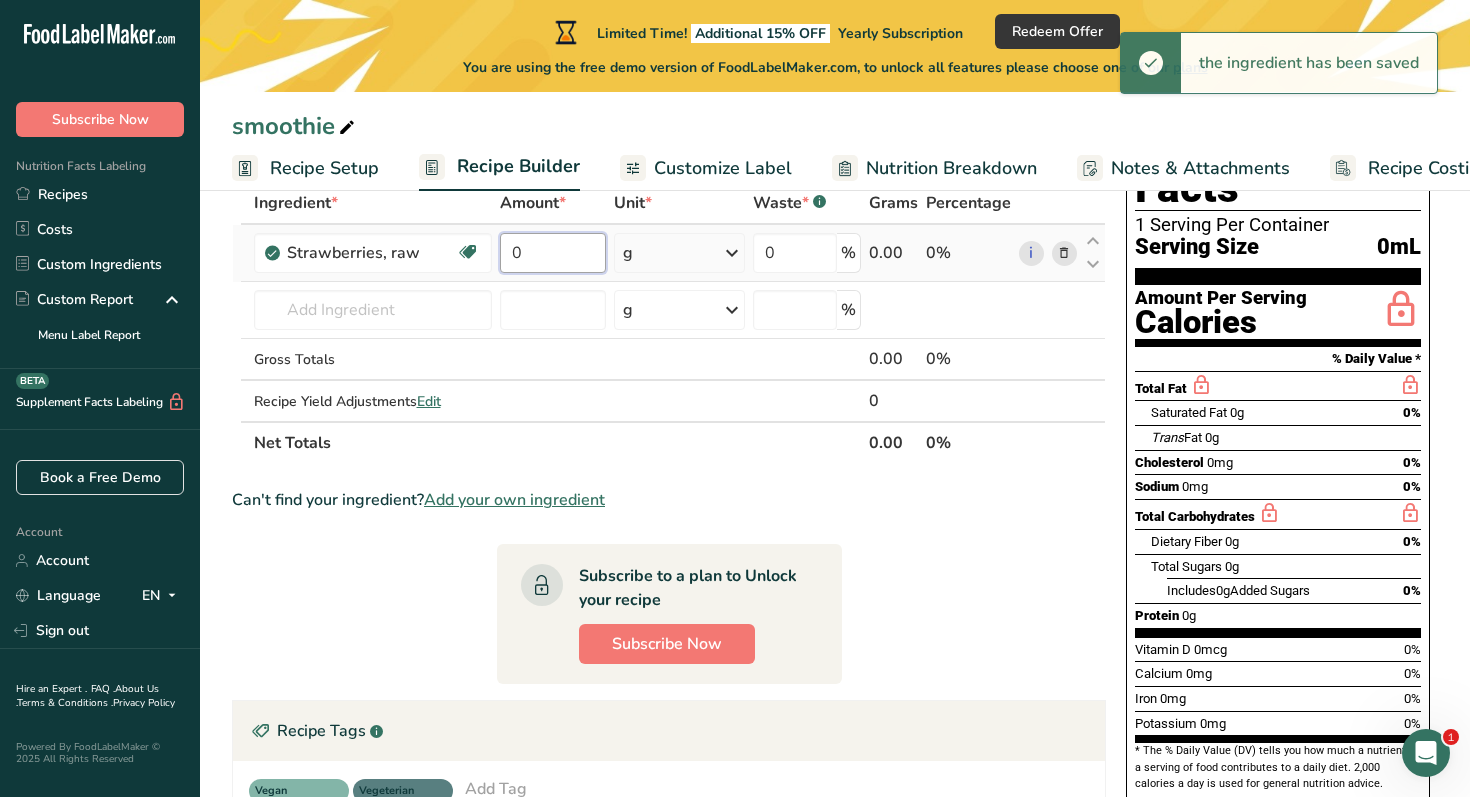click on "0" at bounding box center (553, 253) 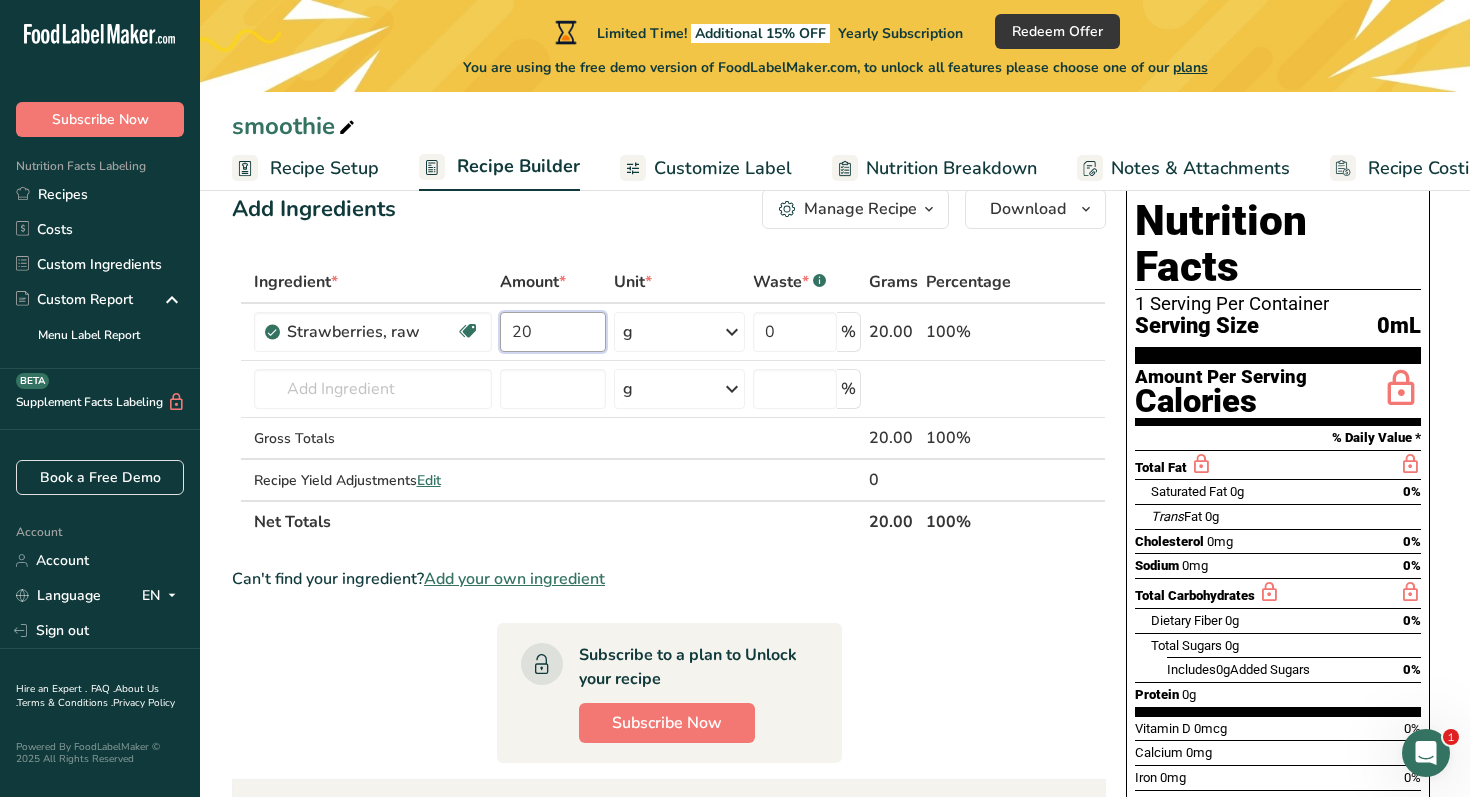 scroll, scrollTop: 51, scrollLeft: 0, axis: vertical 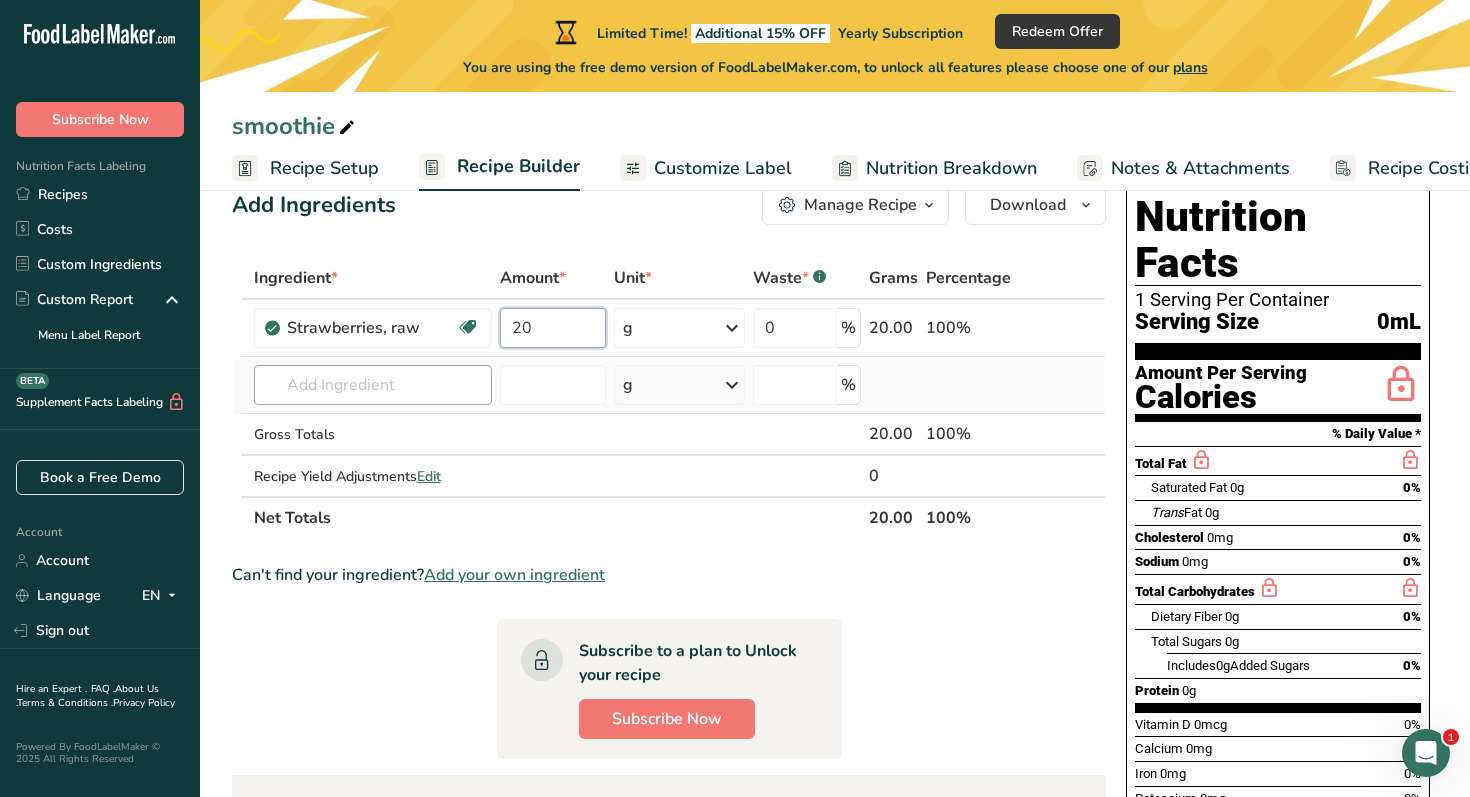 type on "20" 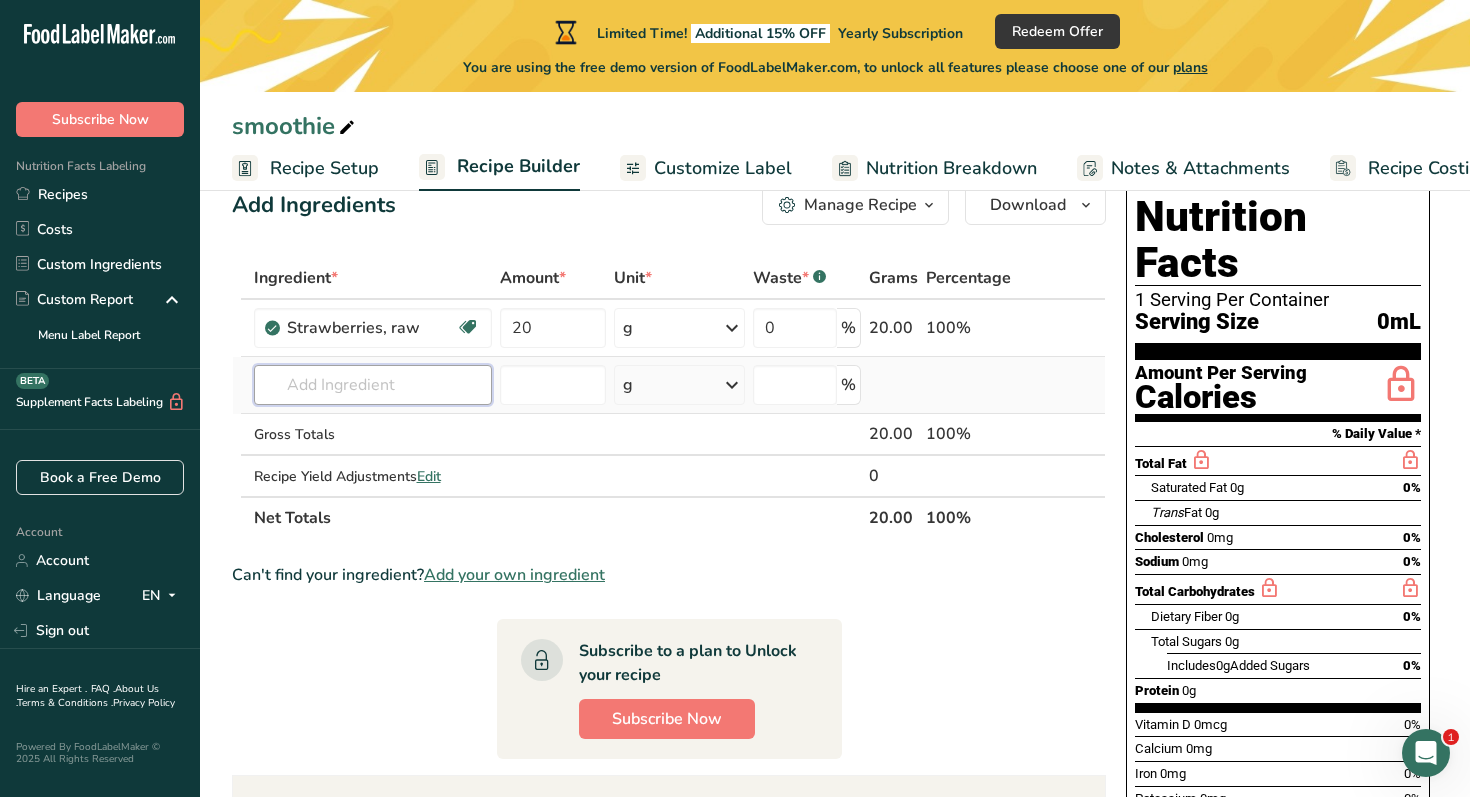 click on "Ingredient *
Amount *
Unit *
Waste *   .a-a{fill:#347362;}.b-a{fill:#fff;}          Grams
Percentage
Strawberries, raw
Source of Antioxidants
Dairy free
Gluten free
Vegan
Vegetarian
Soy free
20
g
Portions
1 cup, halves
1 cup, pureed
1 cup, sliced
See more
Weight Units
g
kg
mg
See more
Volume Units
l
Volume units require a density conversion. If you know your ingredient's density enter it below. Otherwise, click on "RIA" our AI Regulatory bot - she will be able to help you
lb/ft3
g/cm3
mL" at bounding box center [669, 398] 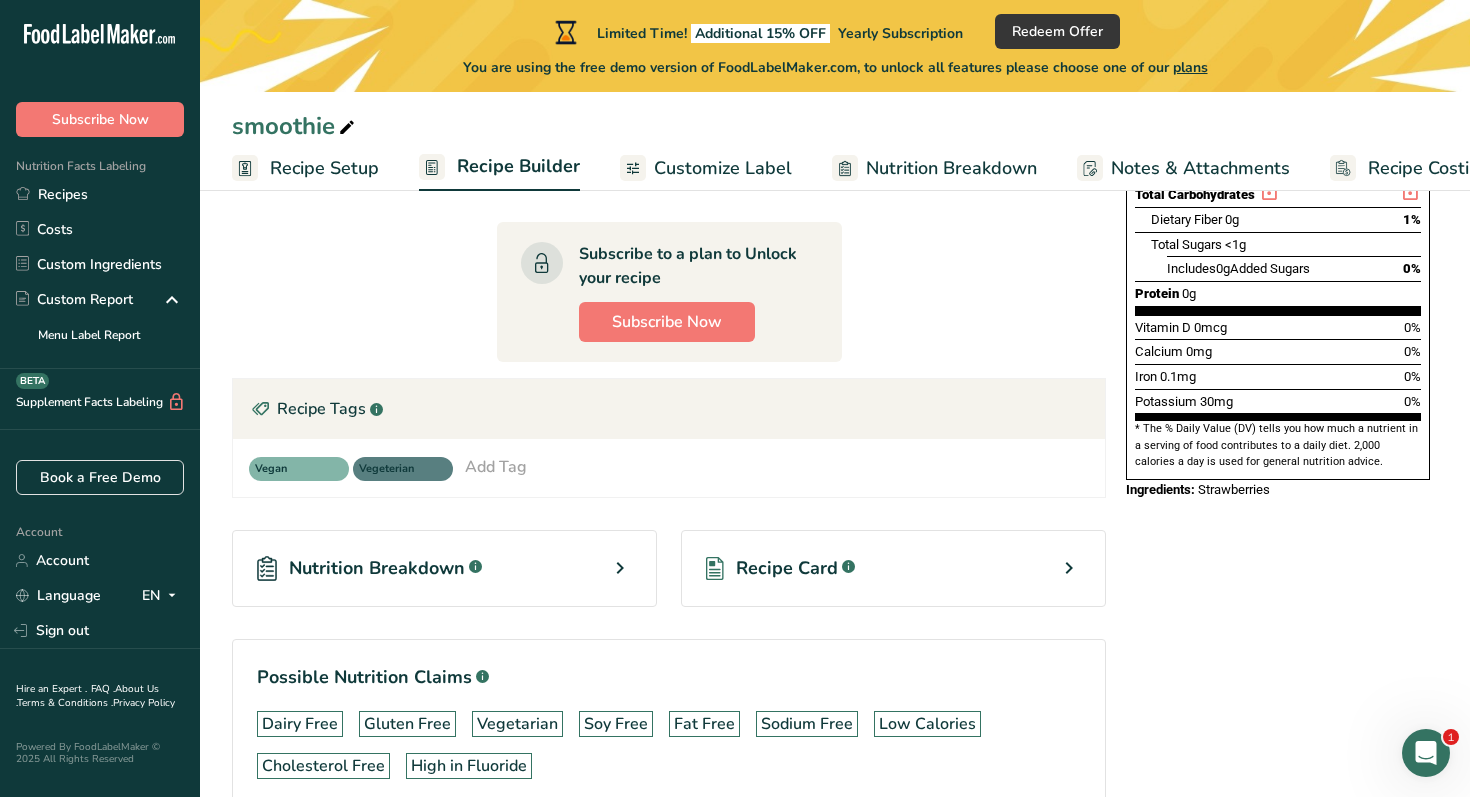 scroll, scrollTop: 558, scrollLeft: 0, axis: vertical 